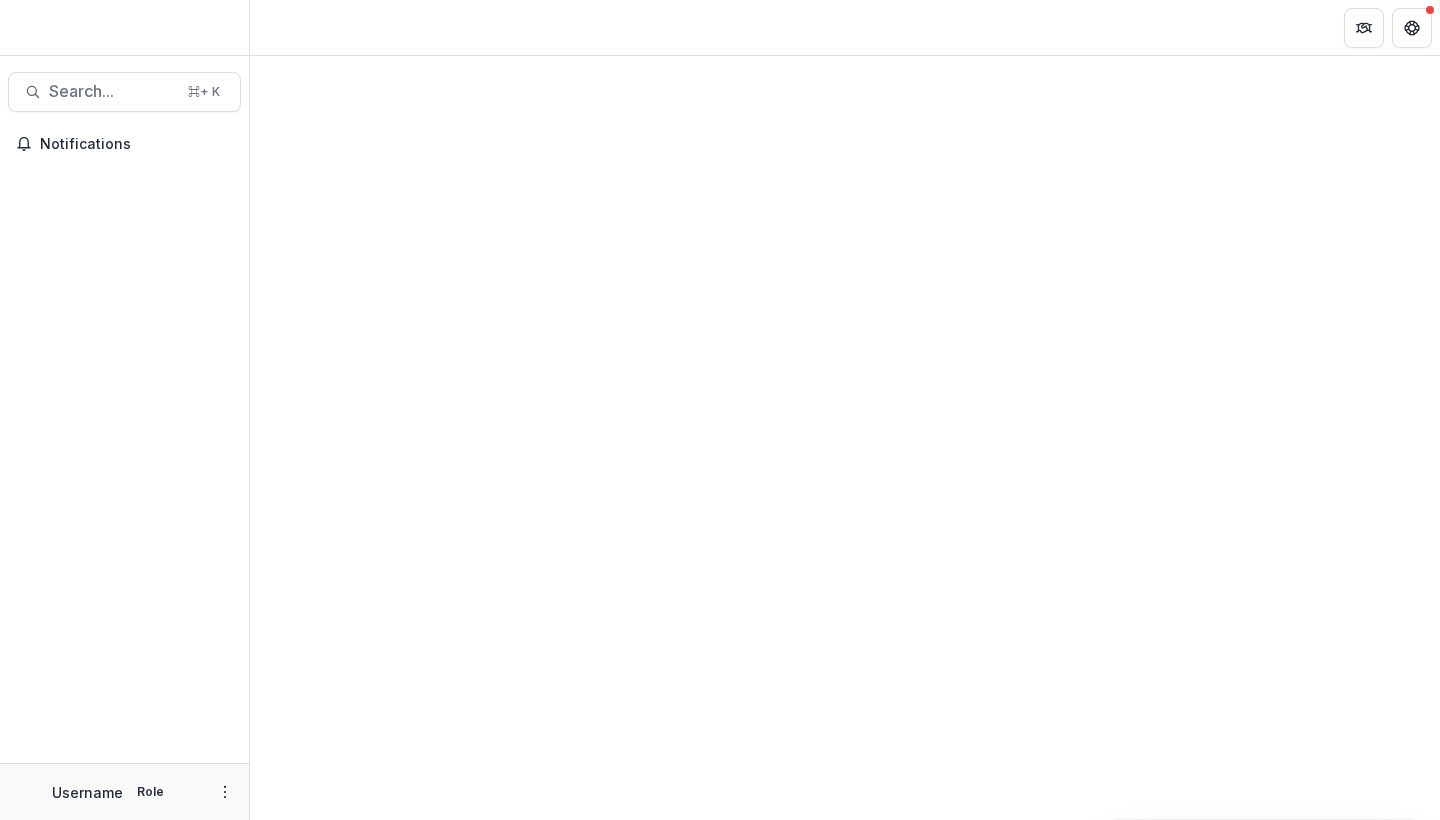 scroll, scrollTop: 0, scrollLeft: 0, axis: both 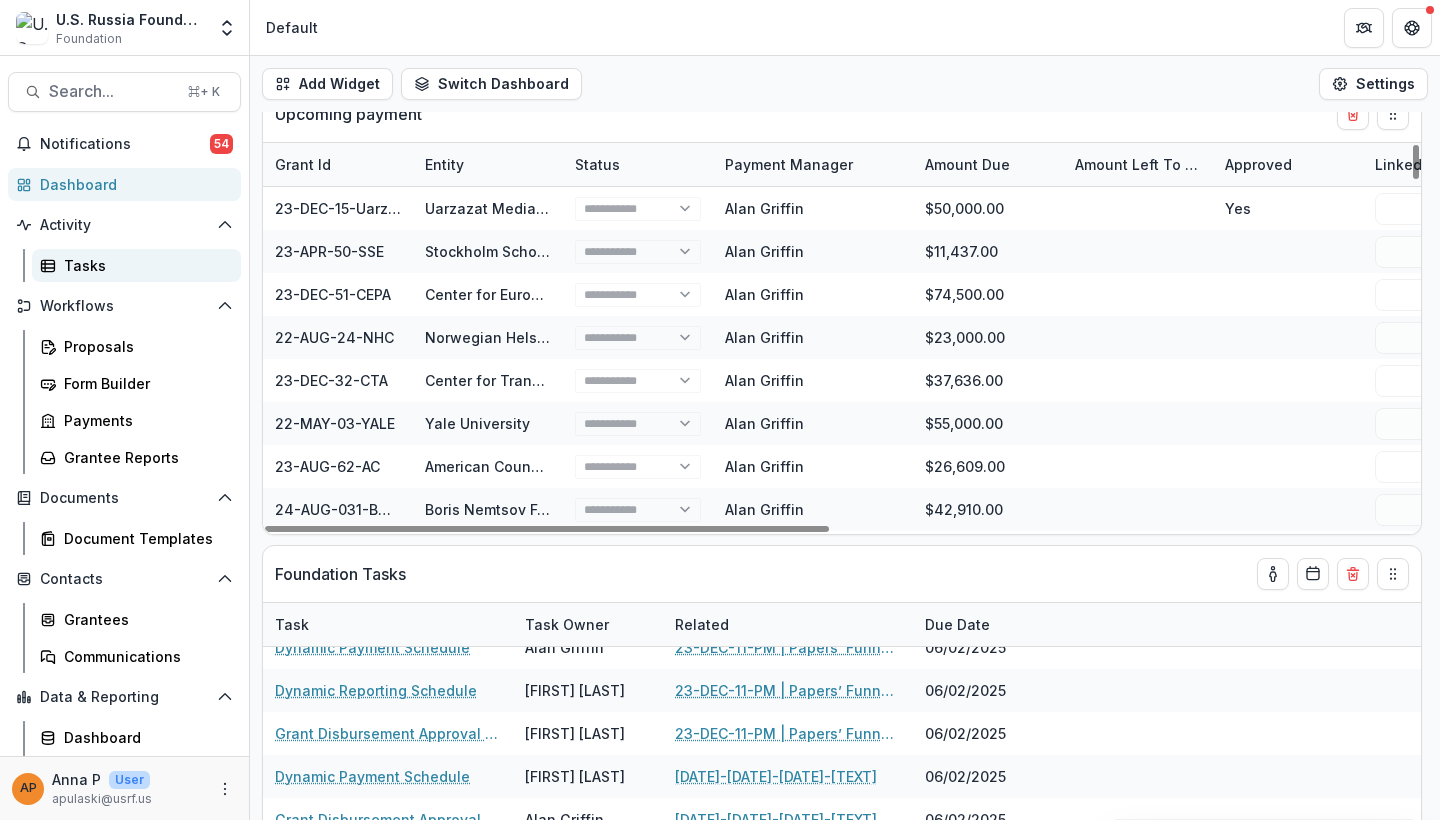 click on "Tasks" at bounding box center [136, 265] 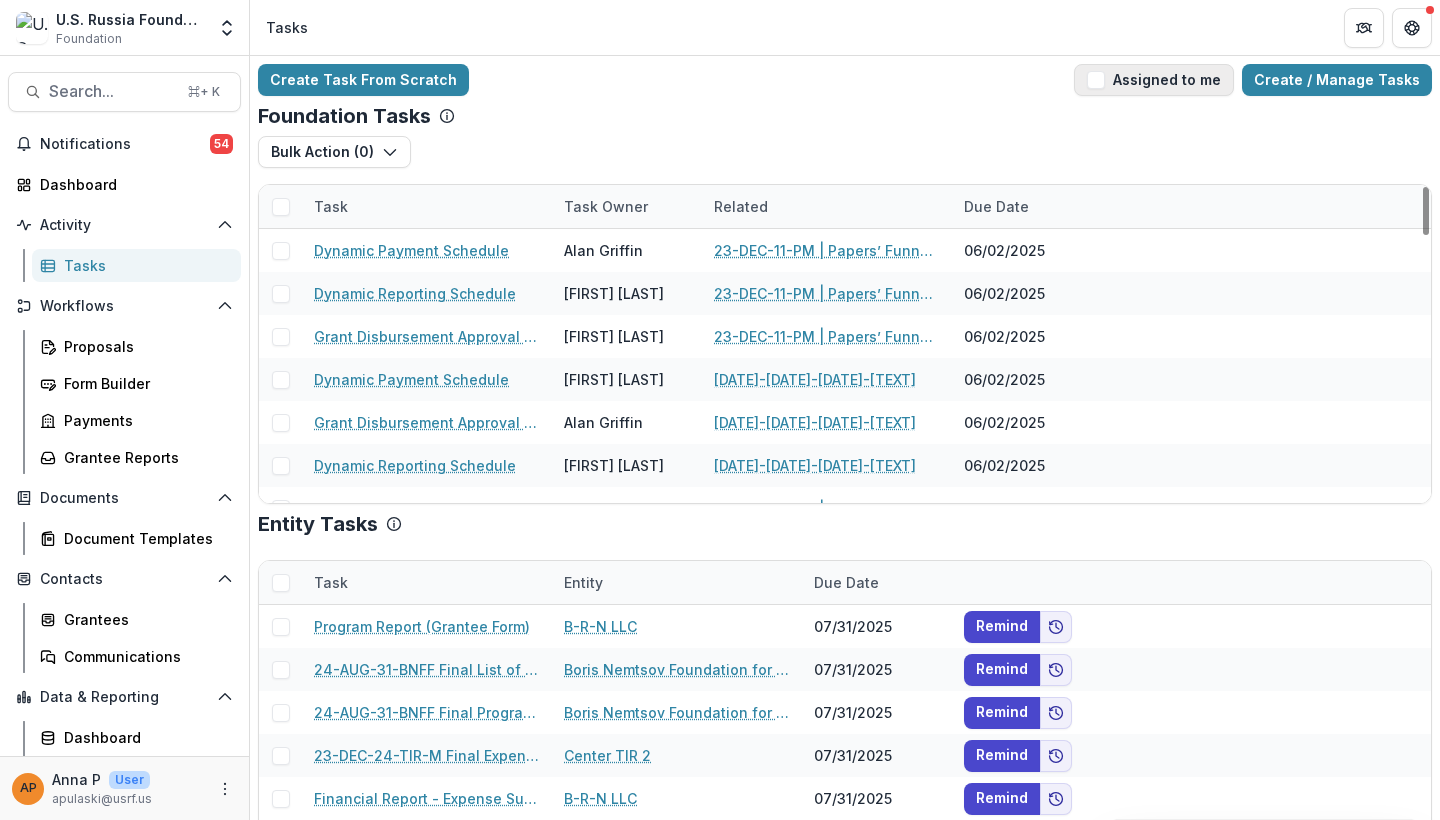 click on "Assigned to me" at bounding box center [1154, 80] 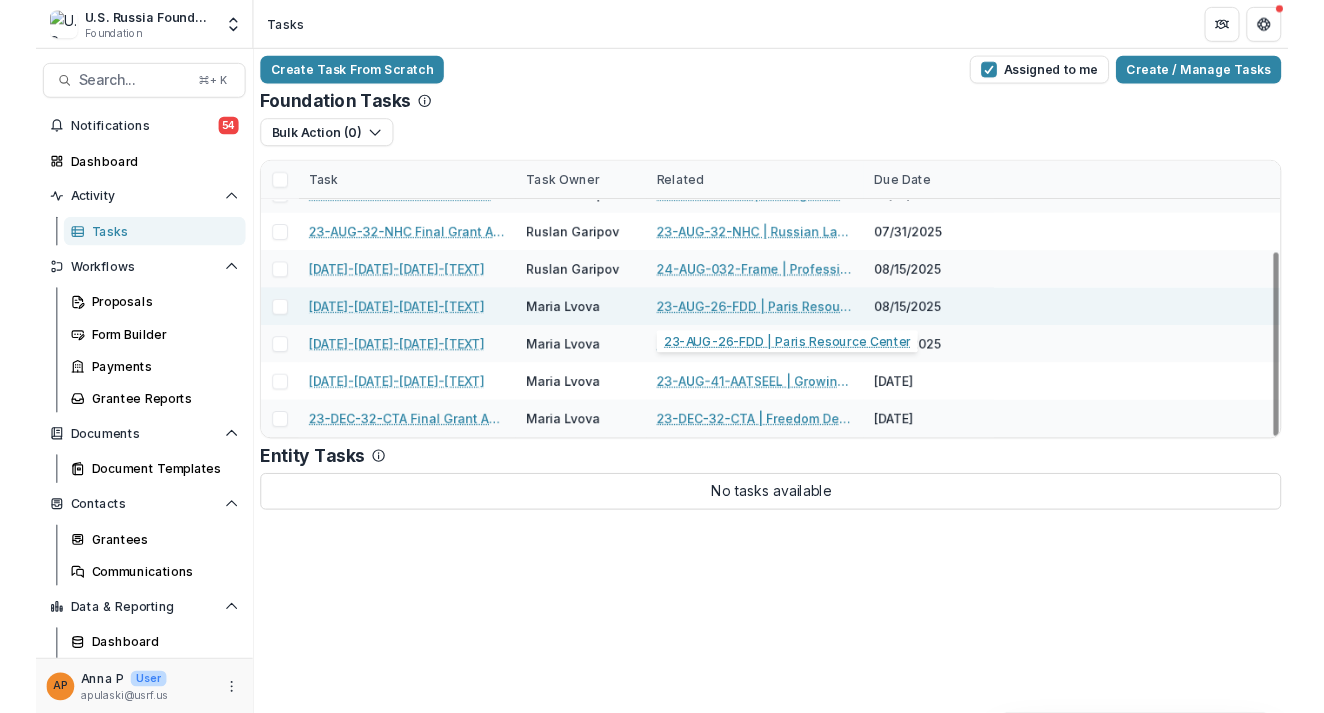 scroll, scrollTop: 156, scrollLeft: 0, axis: vertical 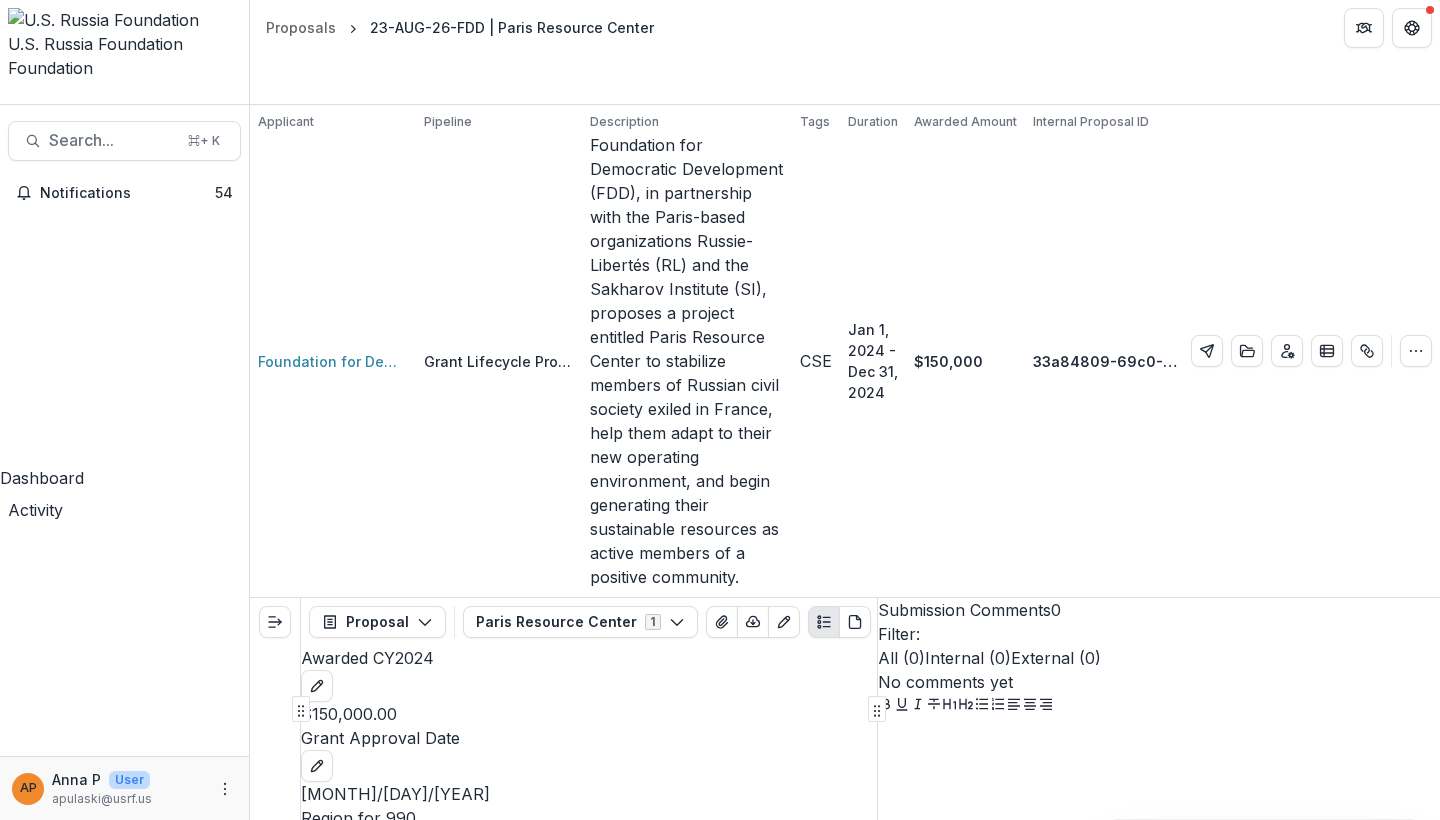 click on "Proposals [ID]-[ID]-[ID]-[ID]-[ID] | [CITY] [ENTITY]" at bounding box center (845, 27) 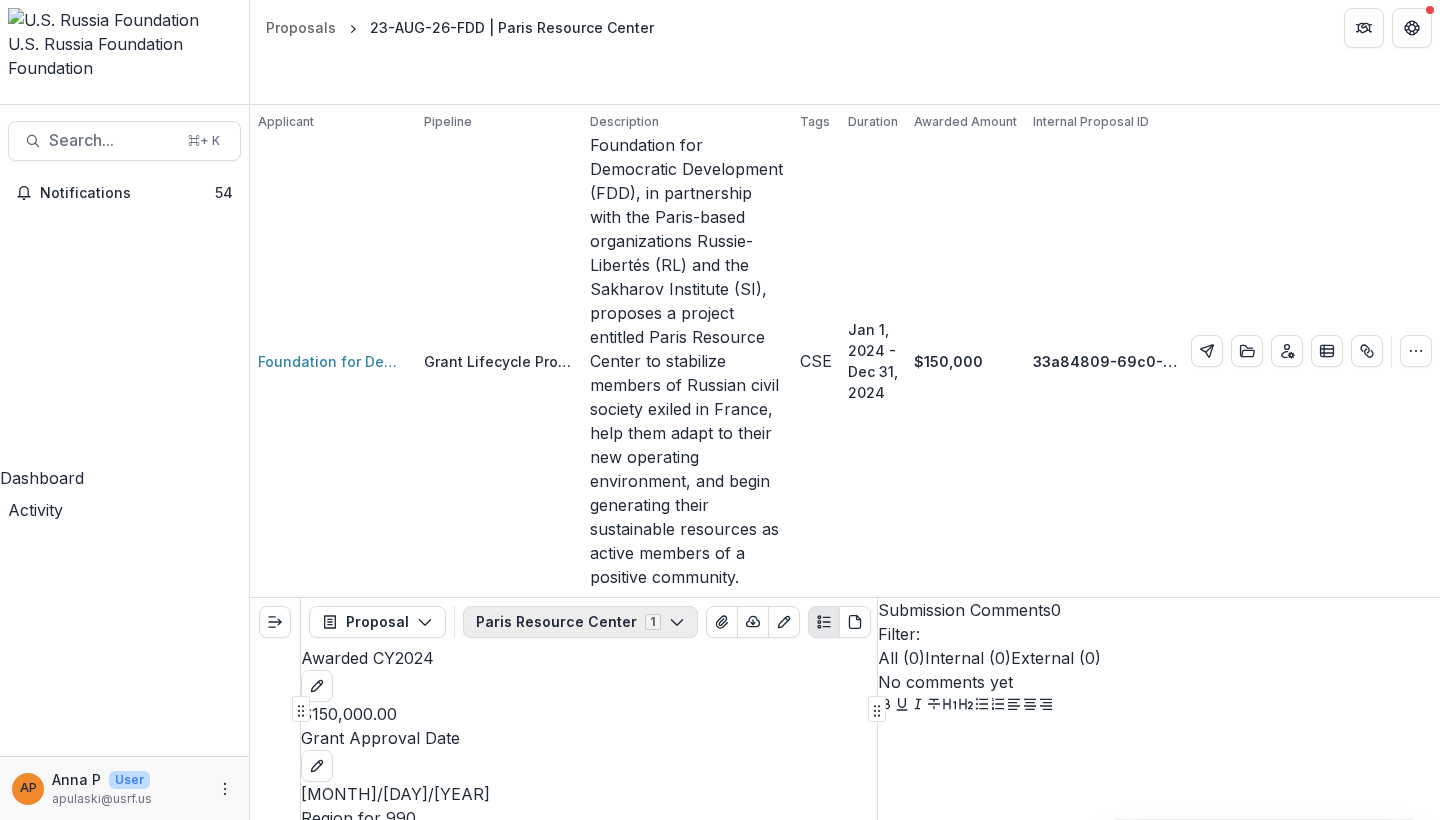 click on "[CITY] [ENTITY] [NUMBER]" at bounding box center (580, 622) 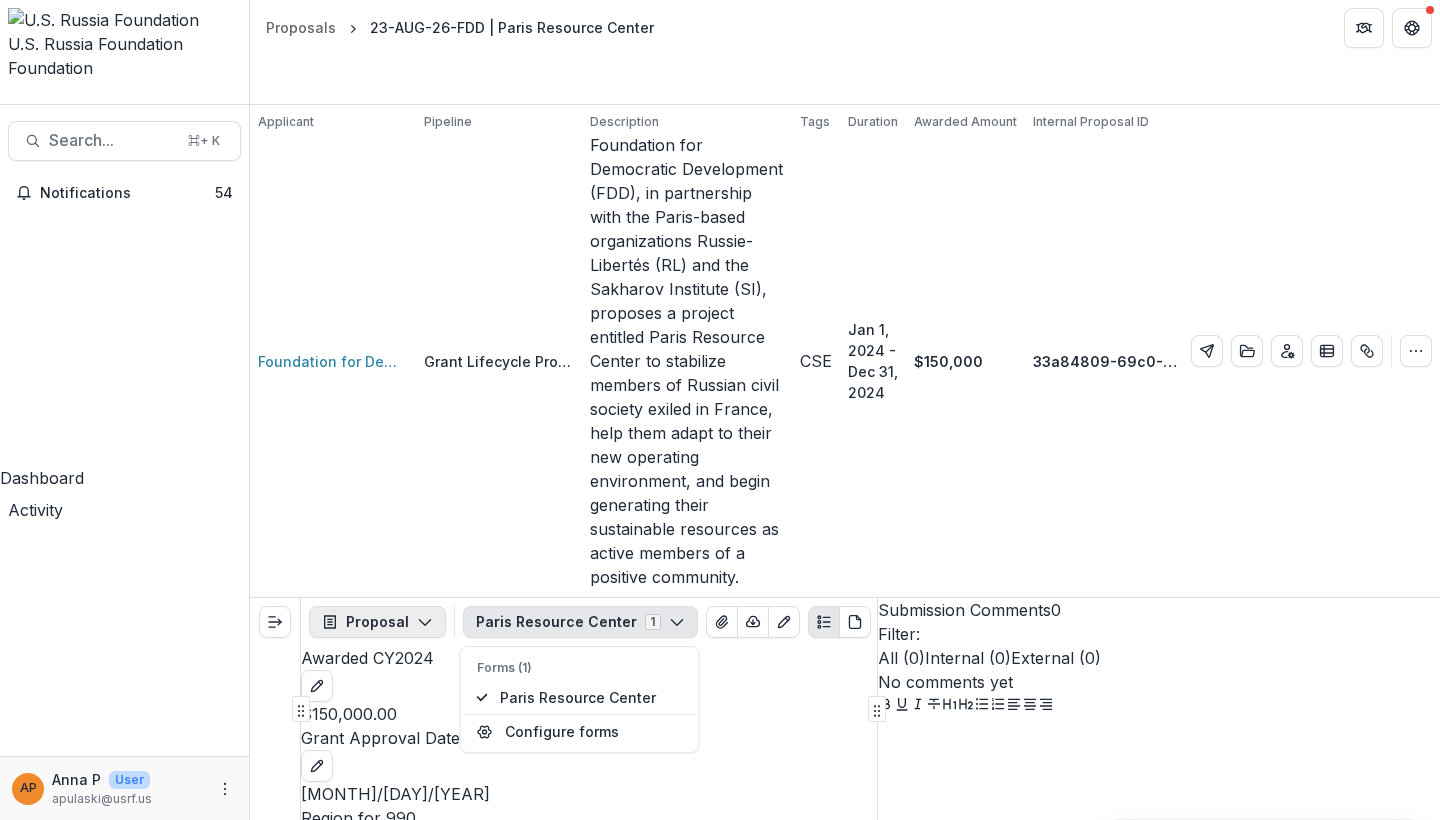 click on "Proposal" at bounding box center [377, 622] 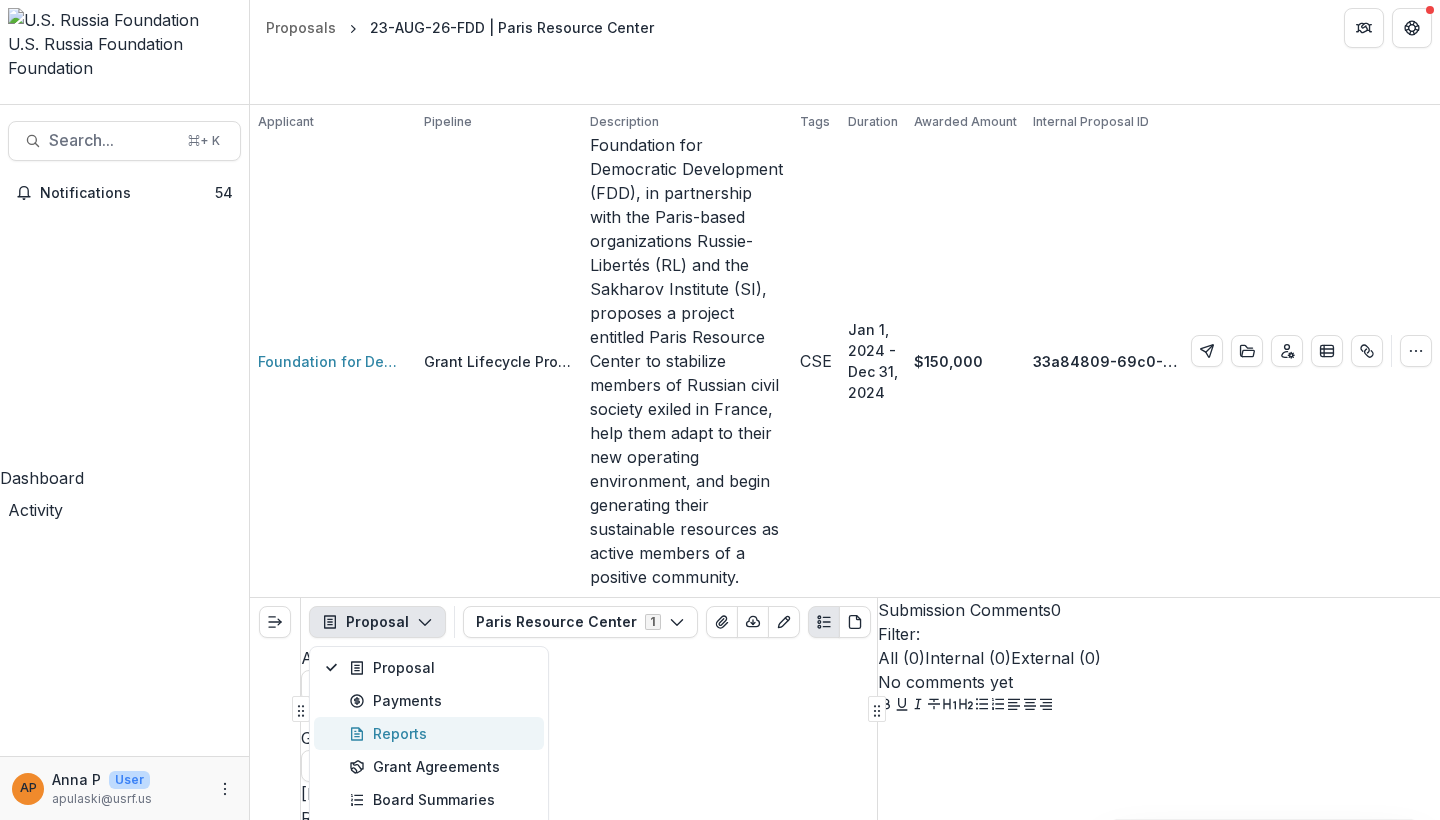 click on "Reports" at bounding box center (440, 733) 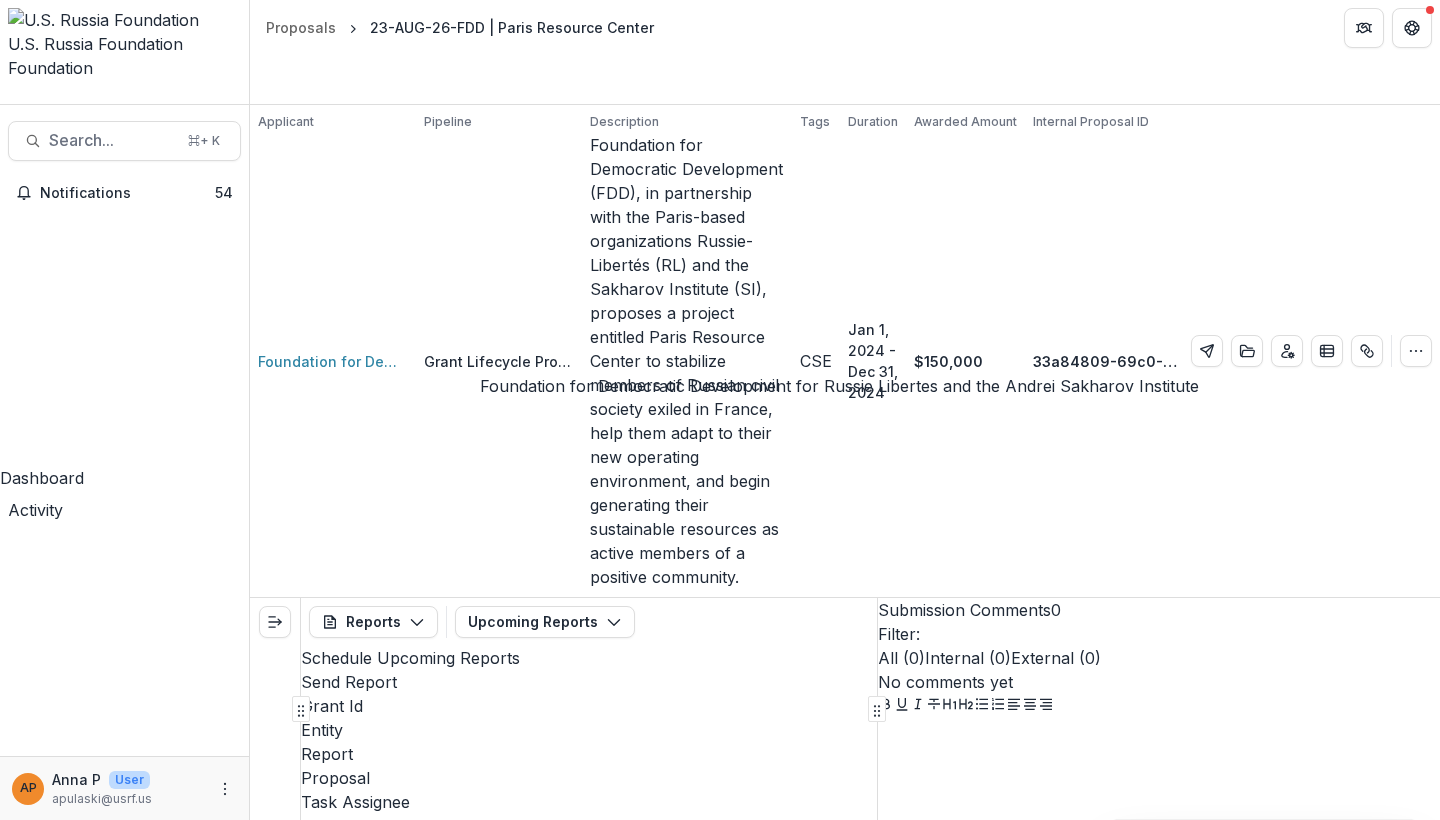 click on "Foundation for Democratic Development for Russie Libertes and the Andrei Sakharov Institute" at bounding box center [575, 934] 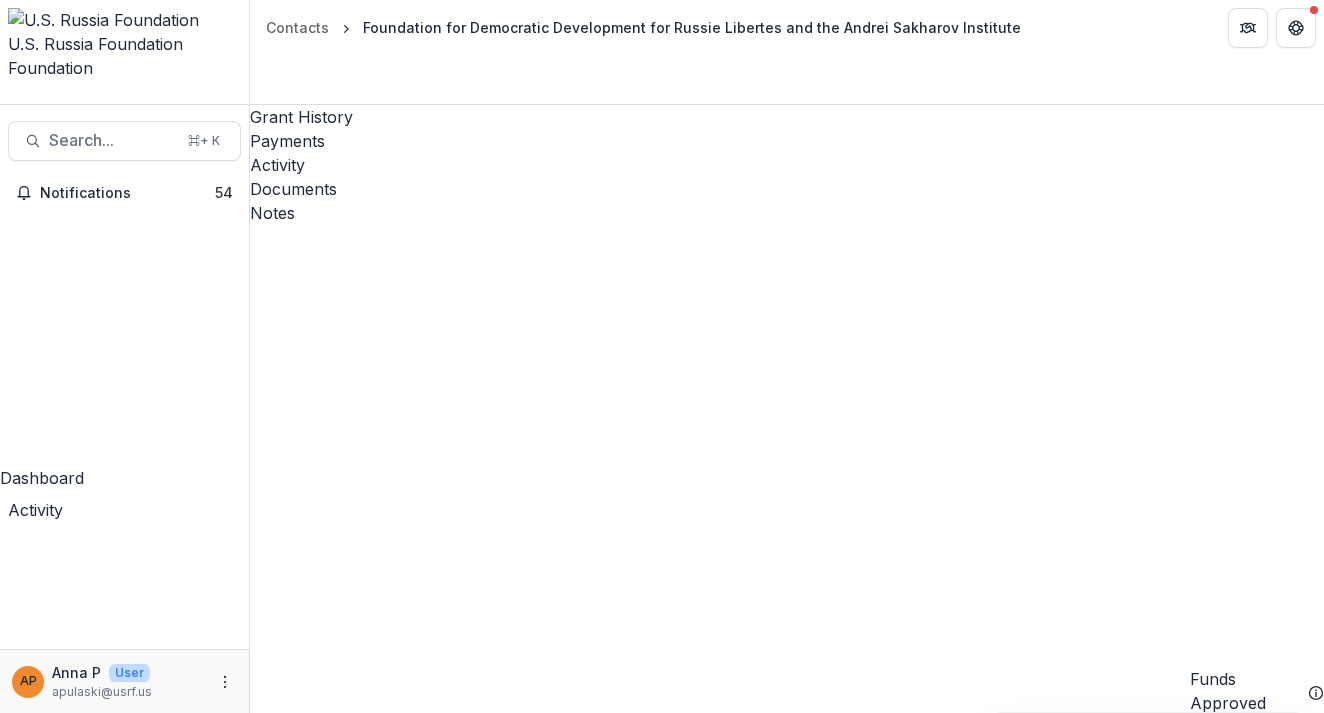click on "23-AUG-26-FDD | Paris Resource Center" at bounding box center (570, 5407) 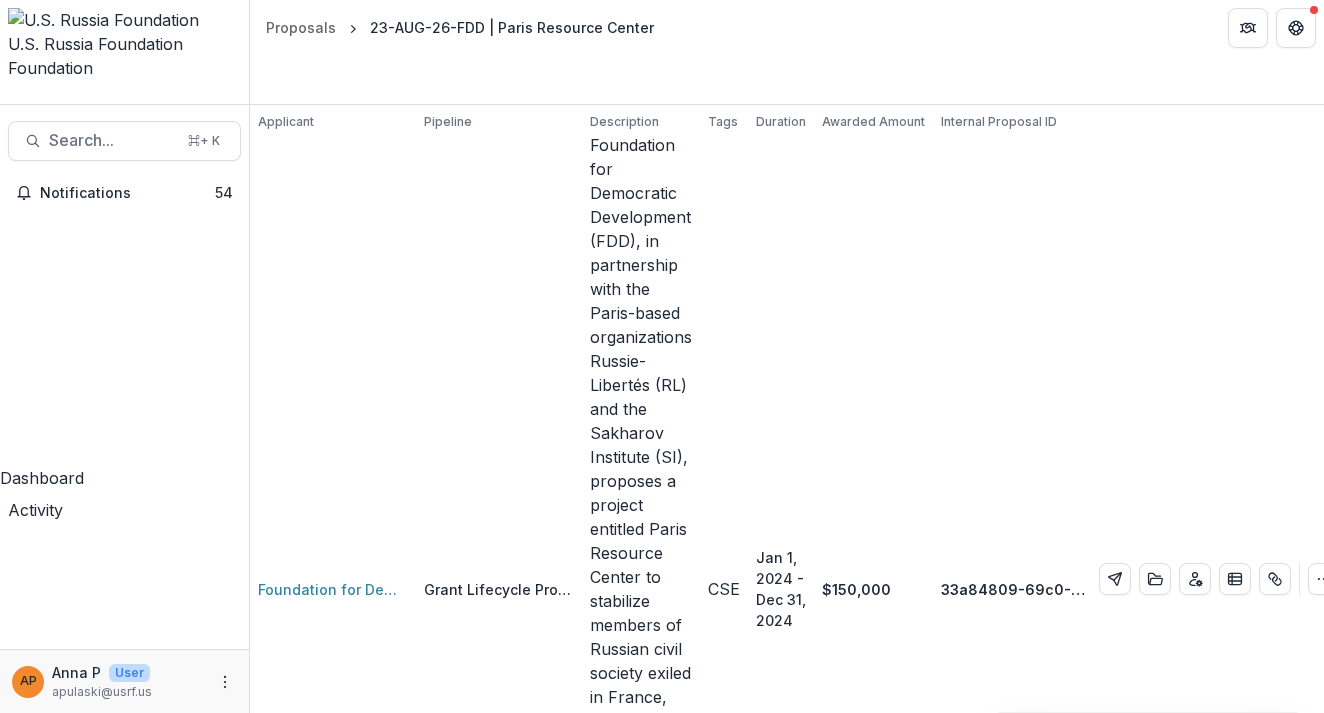 click on "[CITY] [ENTITY] [NUMBER]" at bounding box center [580, 1078] 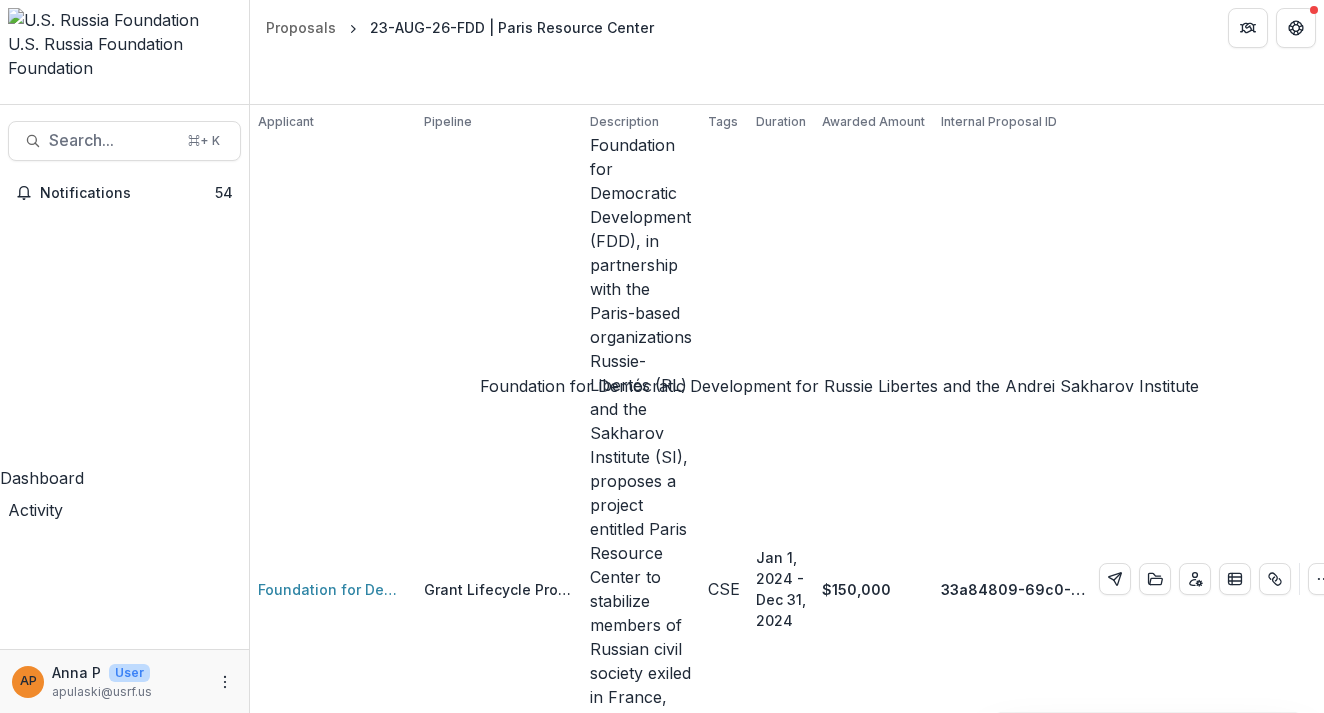 click on "Foundation for Democratic Development for Russie Libertes and the Andrei Sakharov Institute" at bounding box center (575, 1390) 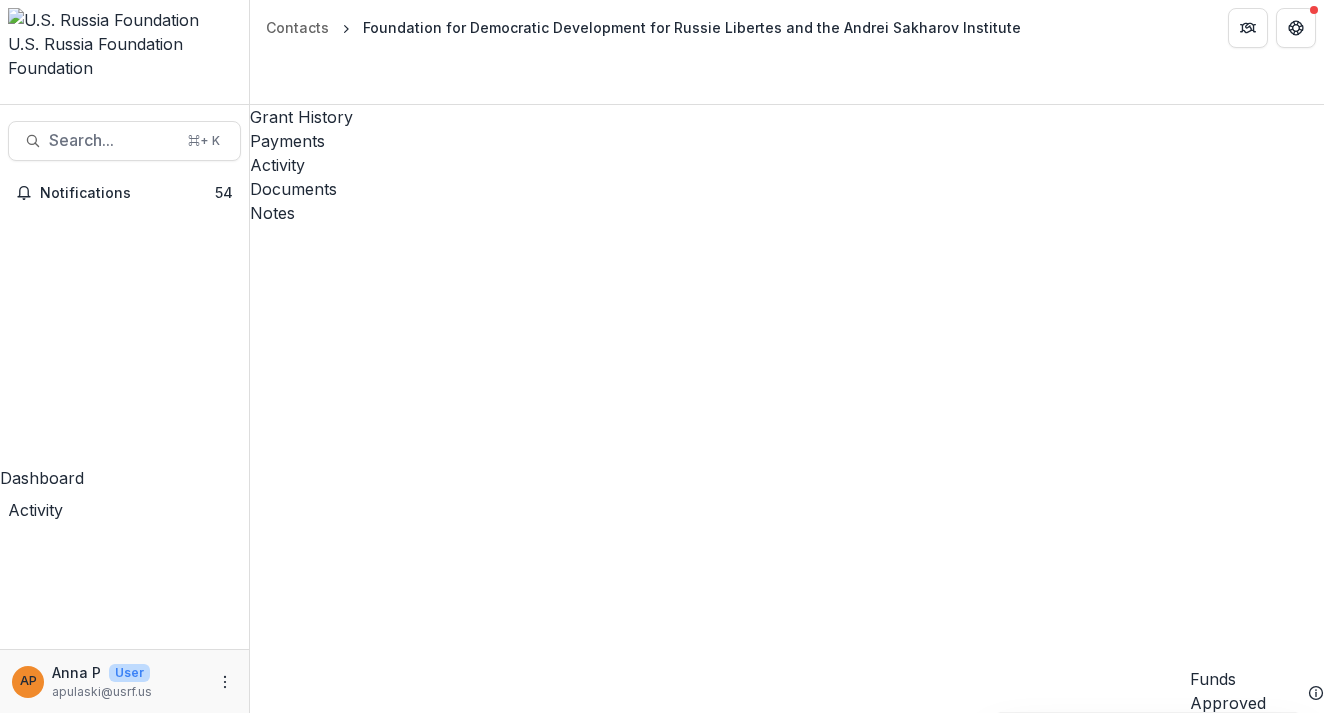click on "23-AUG-26-FDD | Paris Resource Center" at bounding box center [570, 5407] 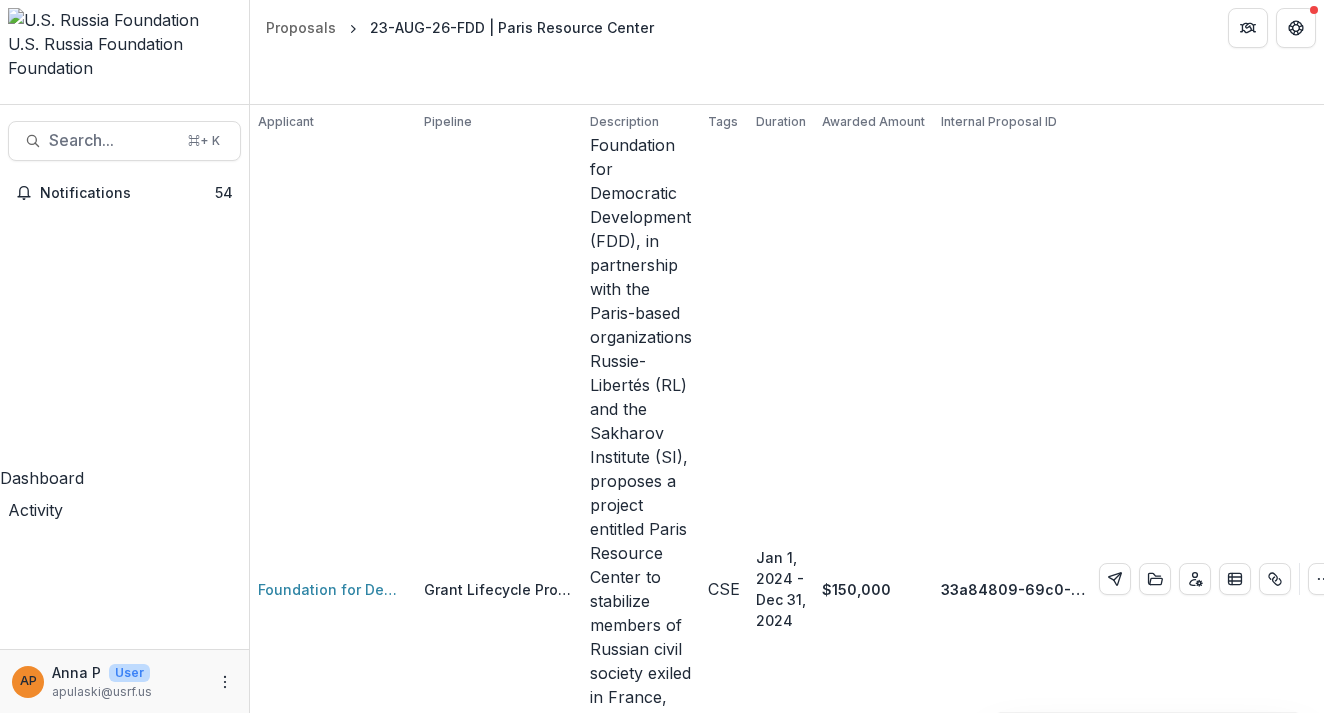 click on "[CITY] [ENTITY] [NUMBER]" at bounding box center [580, 1078] 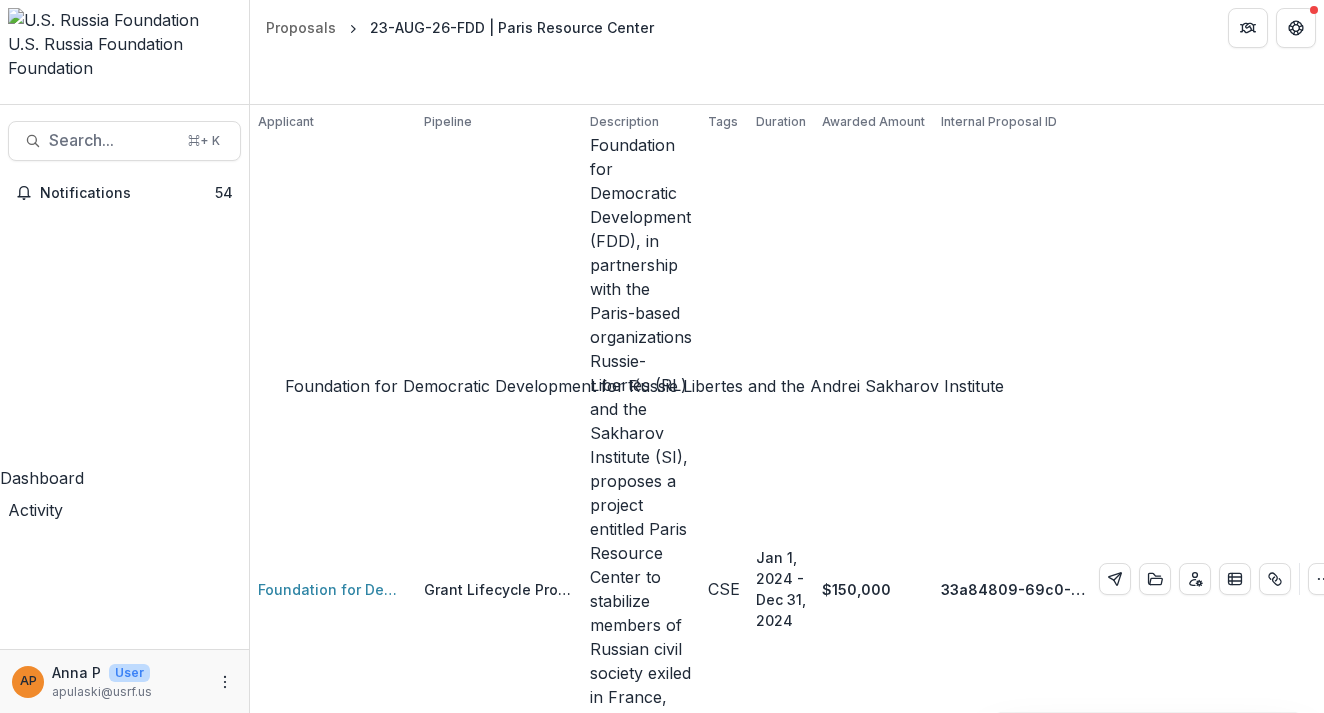 scroll, scrollTop: 0, scrollLeft: 198, axis: horizontal 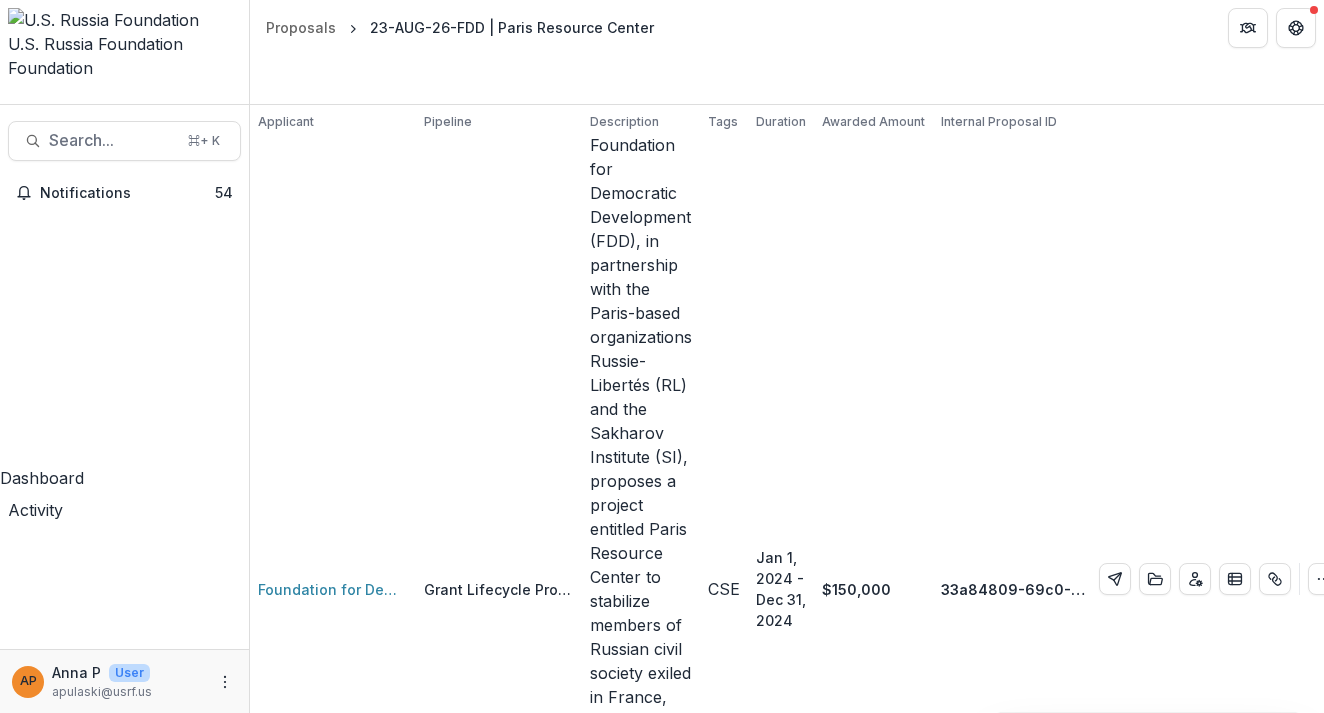 click on "Upcoming Reports" at bounding box center (545, 1078) 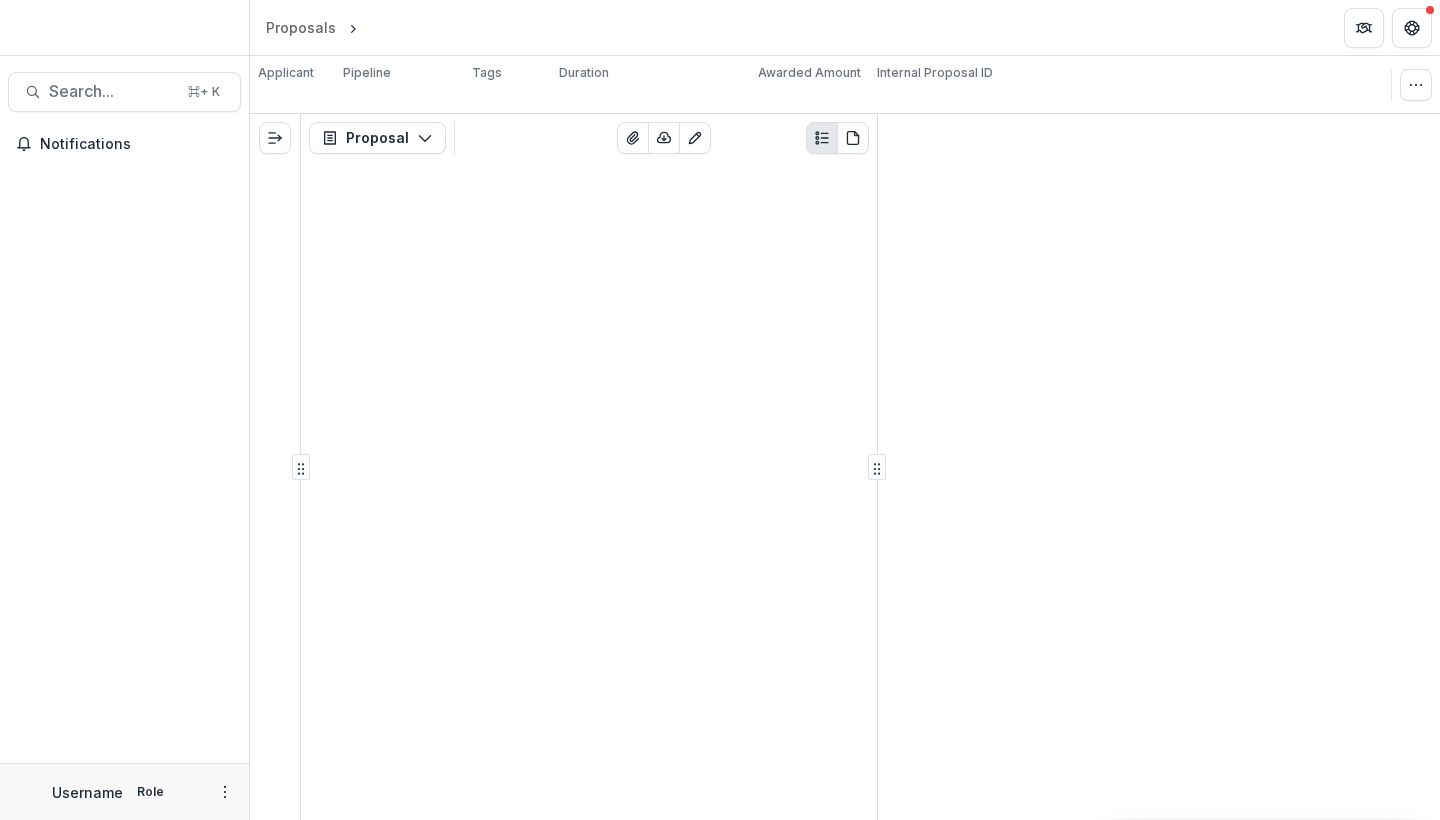 scroll, scrollTop: 0, scrollLeft: 0, axis: both 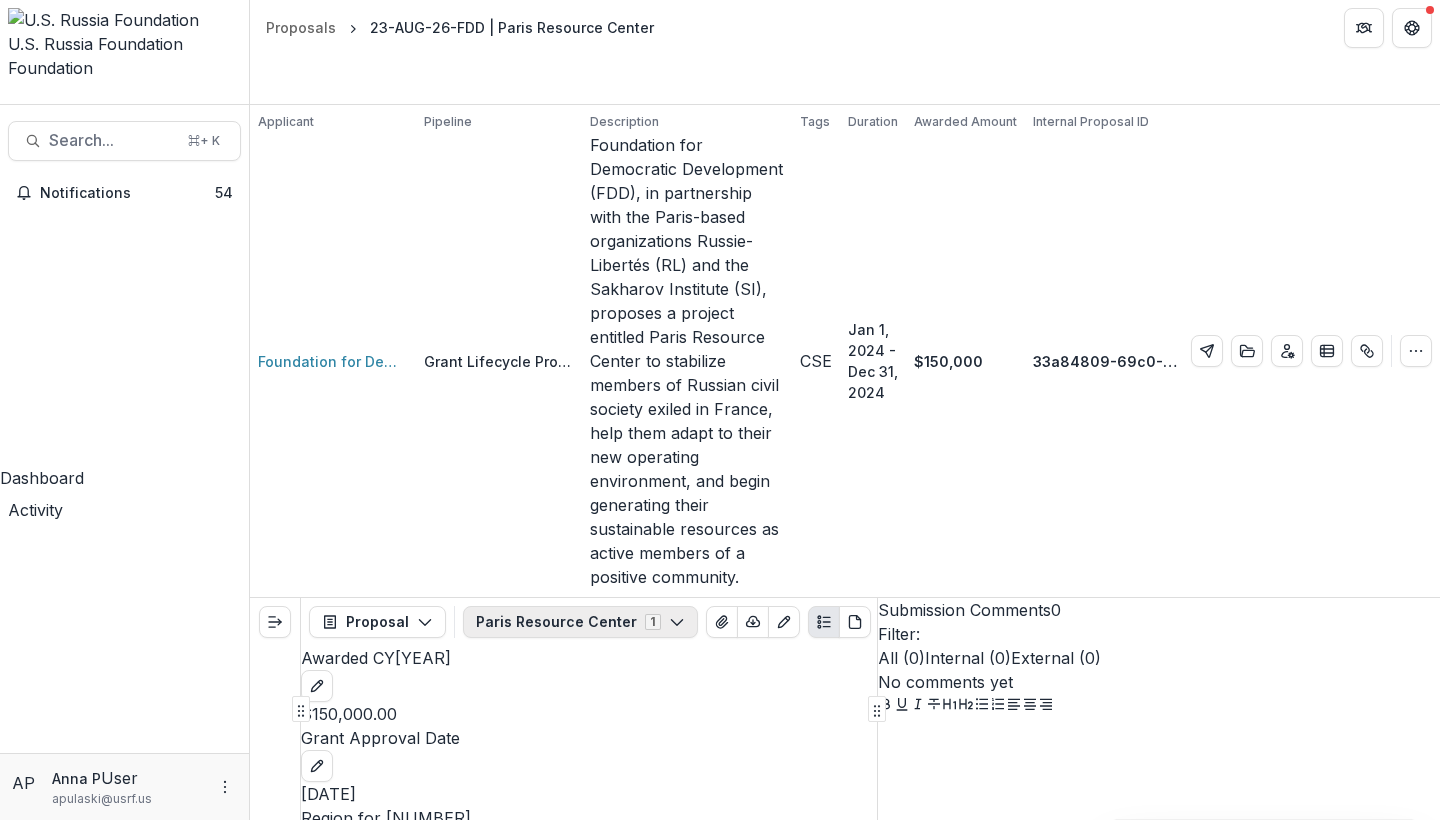 click on "[CITY] [ENTITY] [NUMBER]" at bounding box center (580, 622) 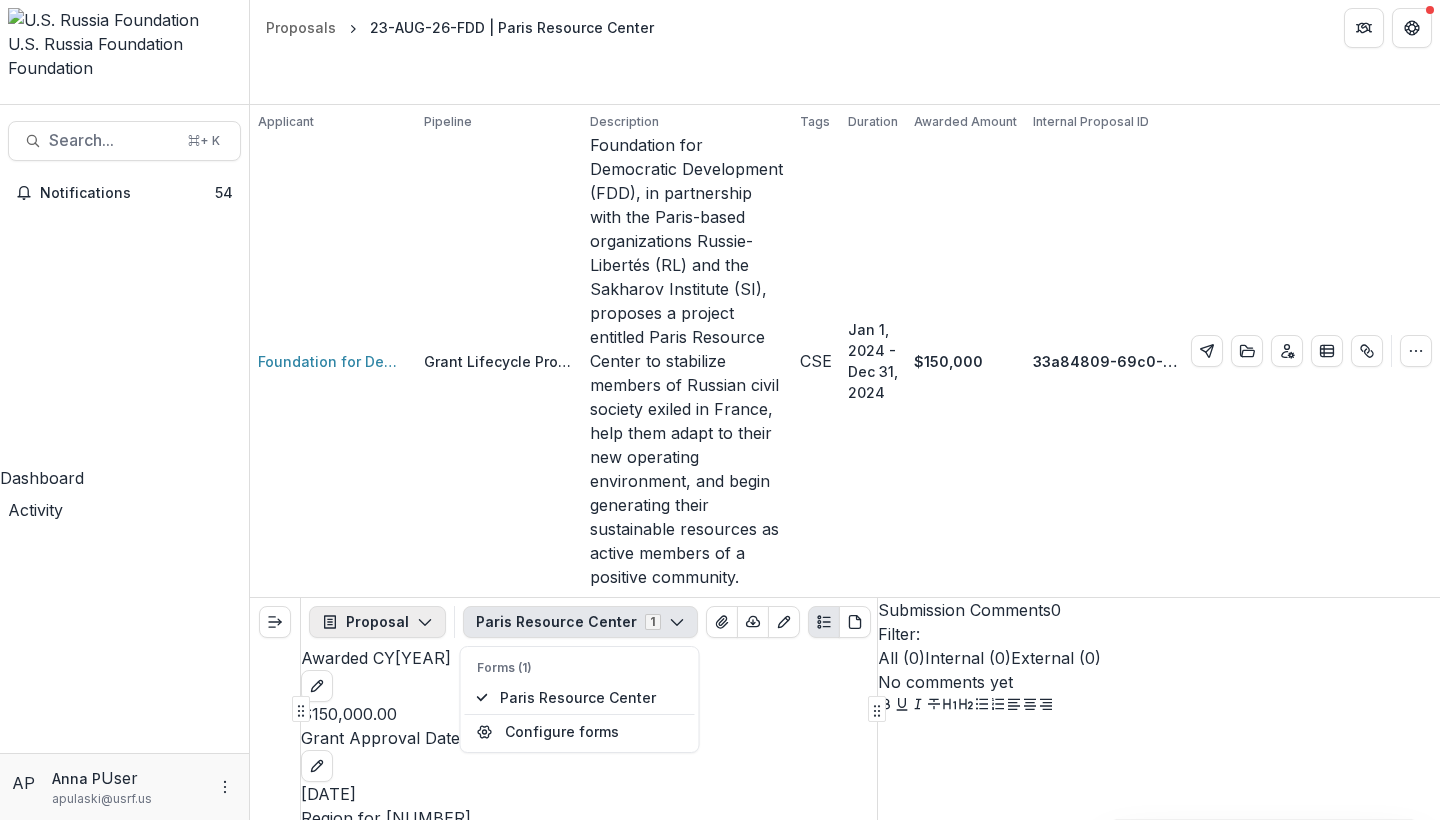 click on "Proposal" at bounding box center (377, 622) 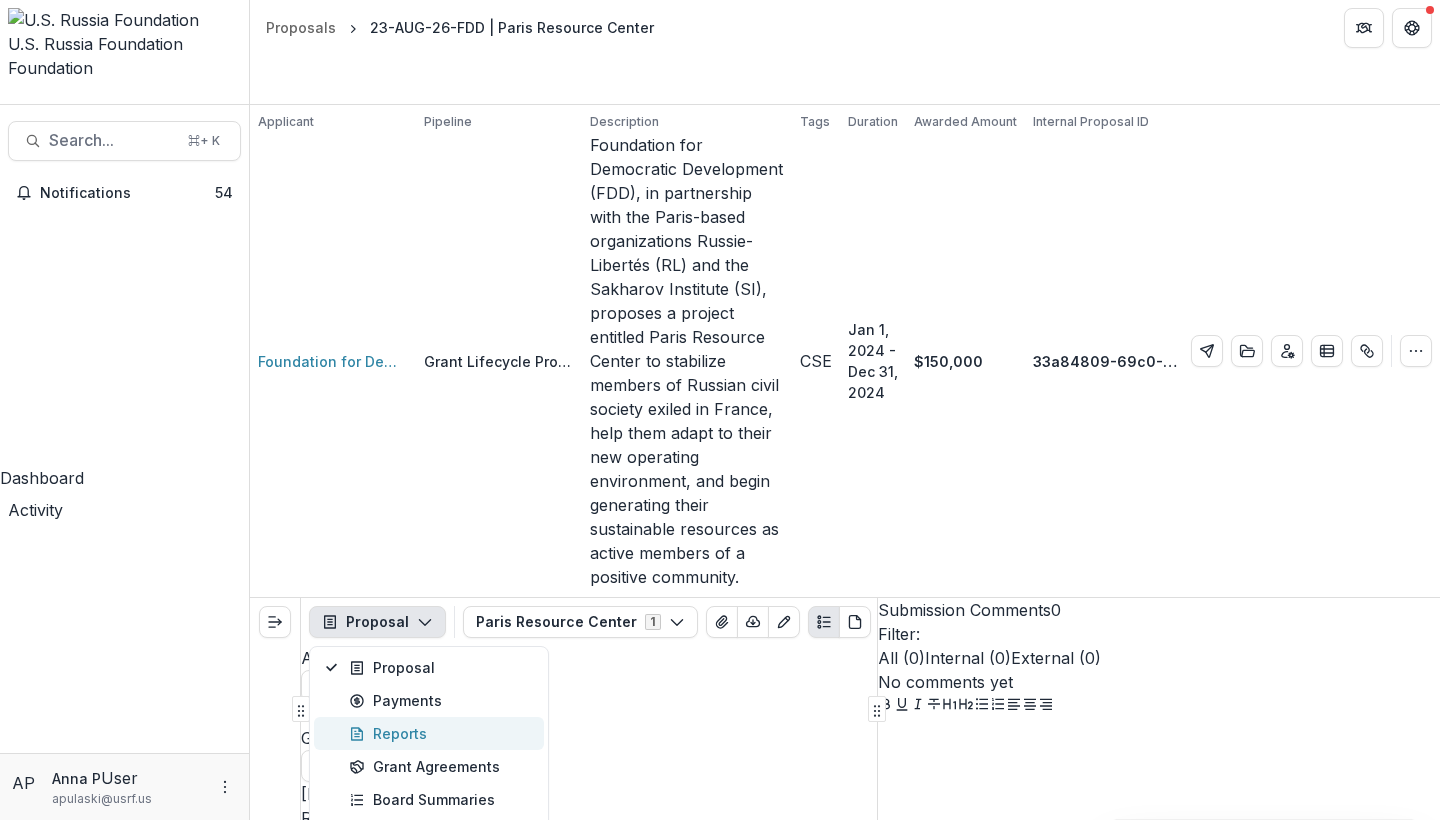 click on "Reports" at bounding box center (440, 733) 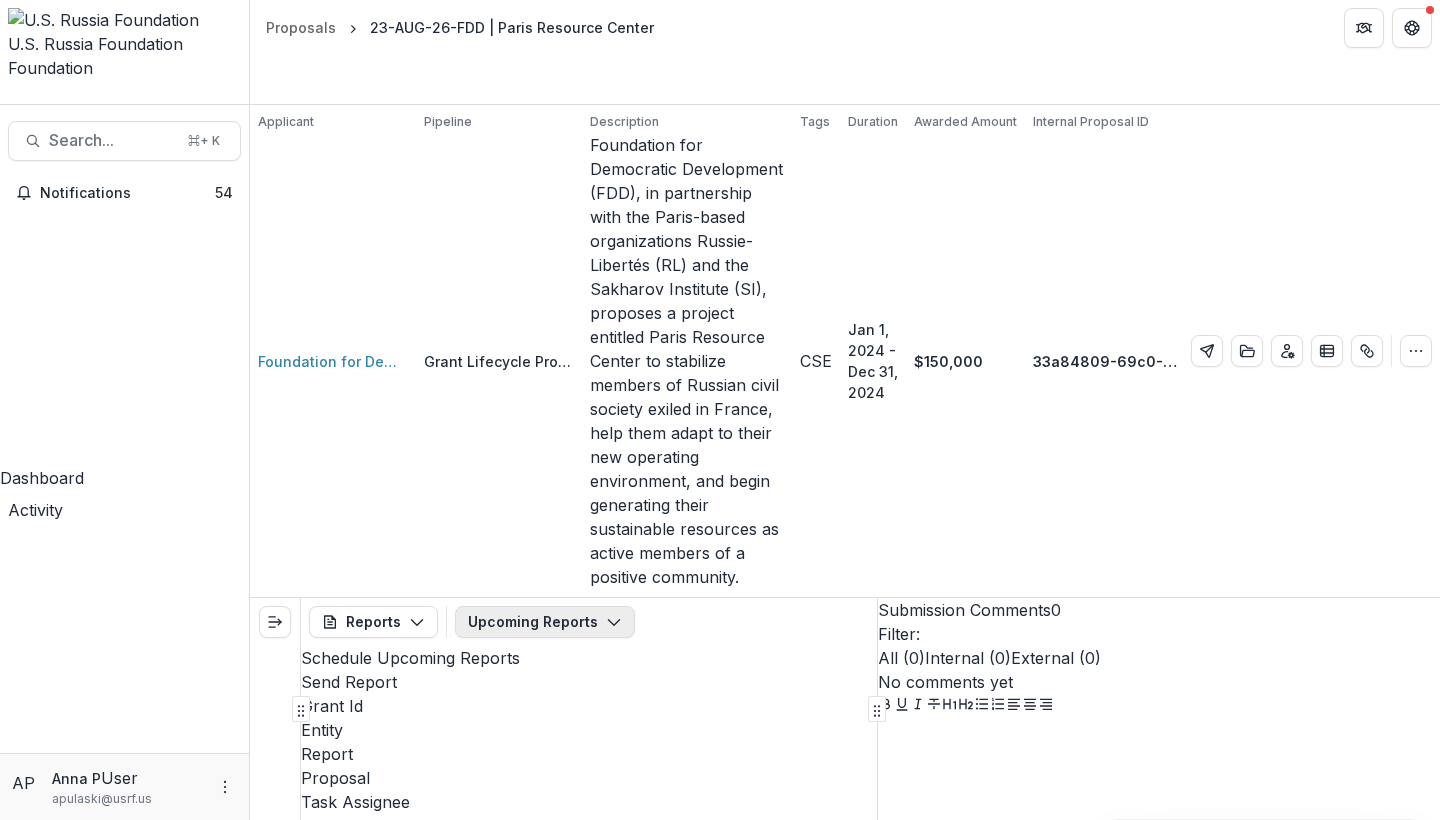 click on "Upcoming Reports" at bounding box center (545, 622) 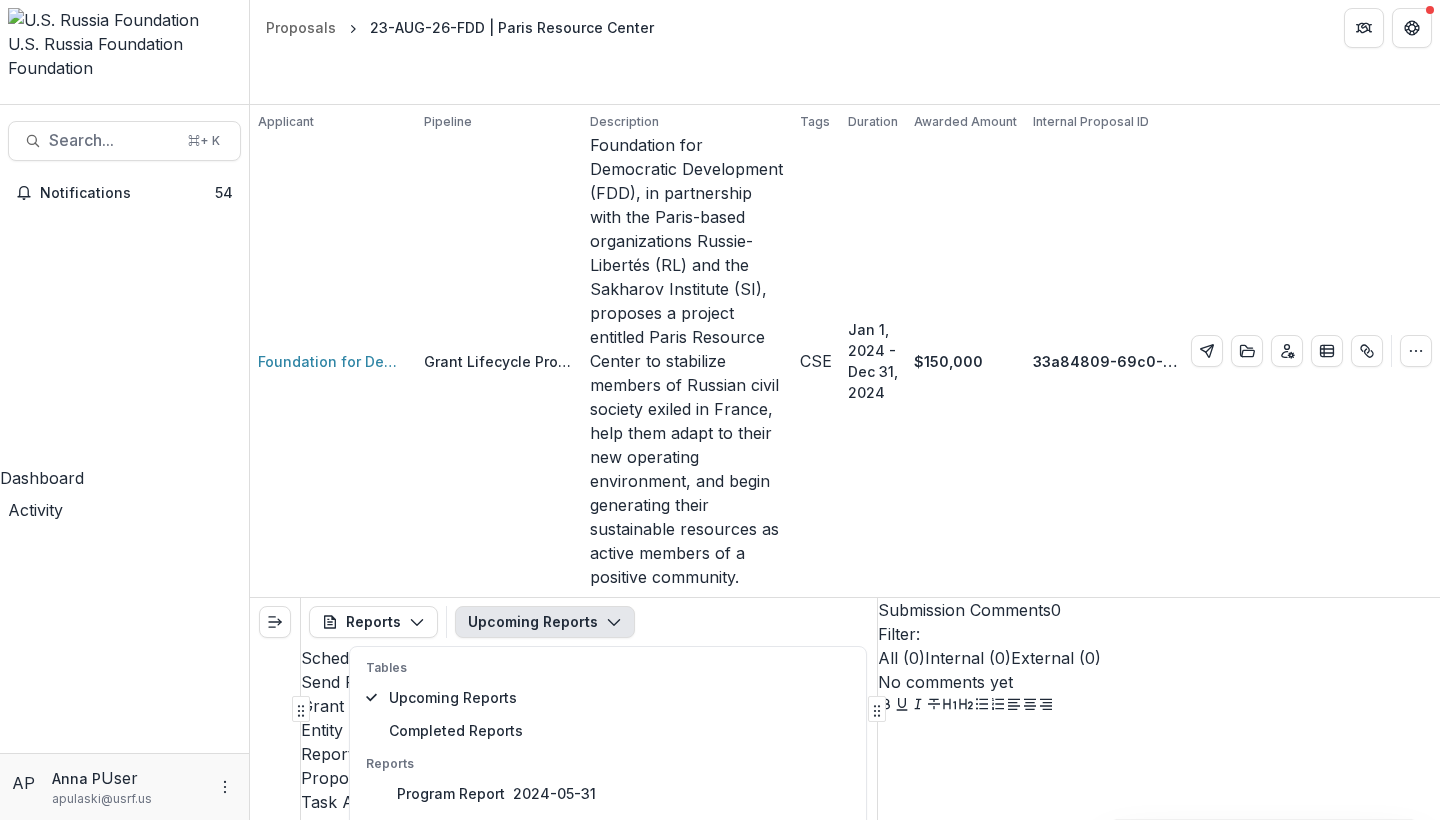 drag, startPoint x: 580, startPoint y: 531, endPoint x: 558, endPoint y: 534, distance: 22.203604 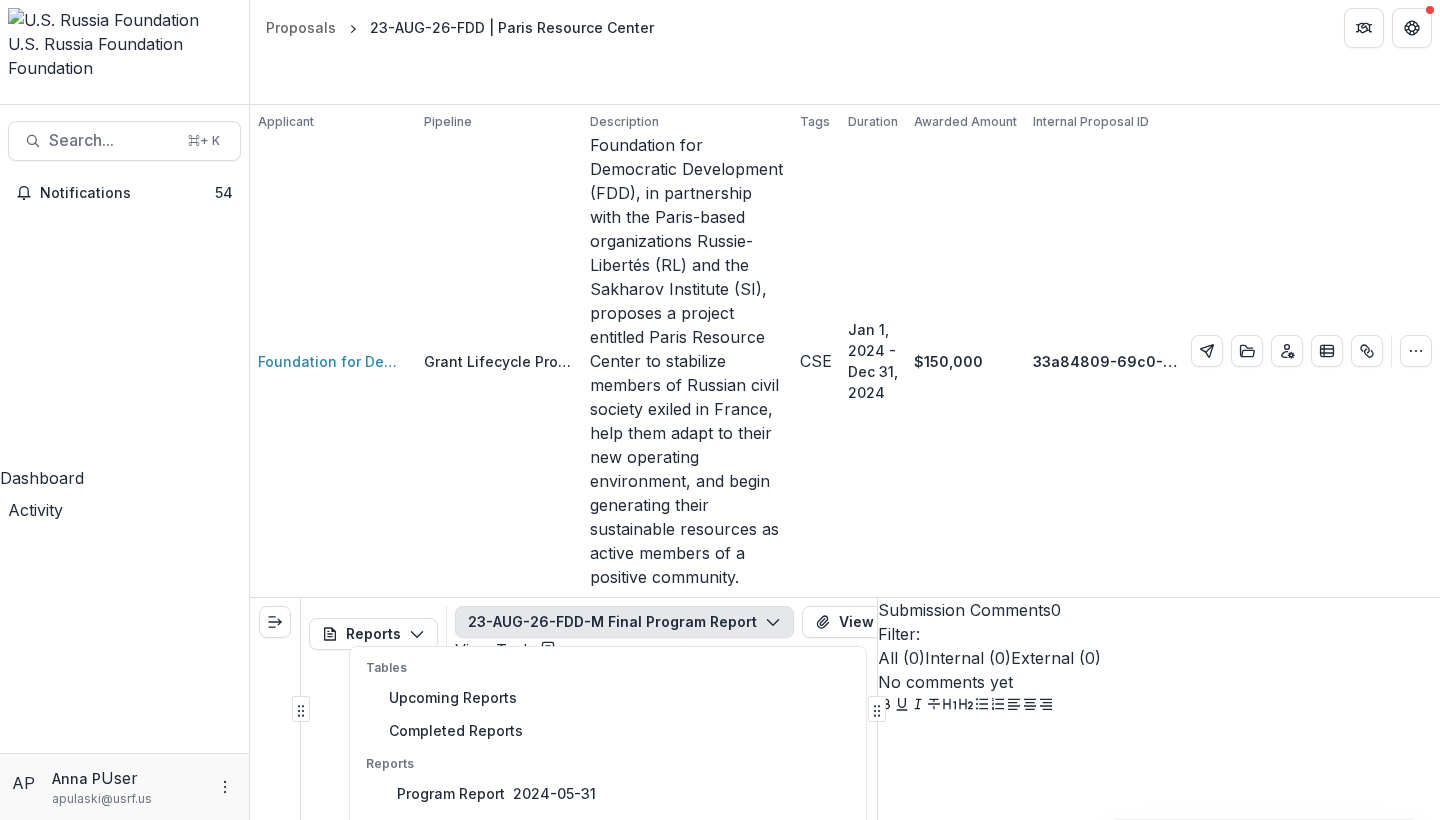 click on "23-AUG-26-FDD-M Final Program Report" at bounding box center [539, 1024] 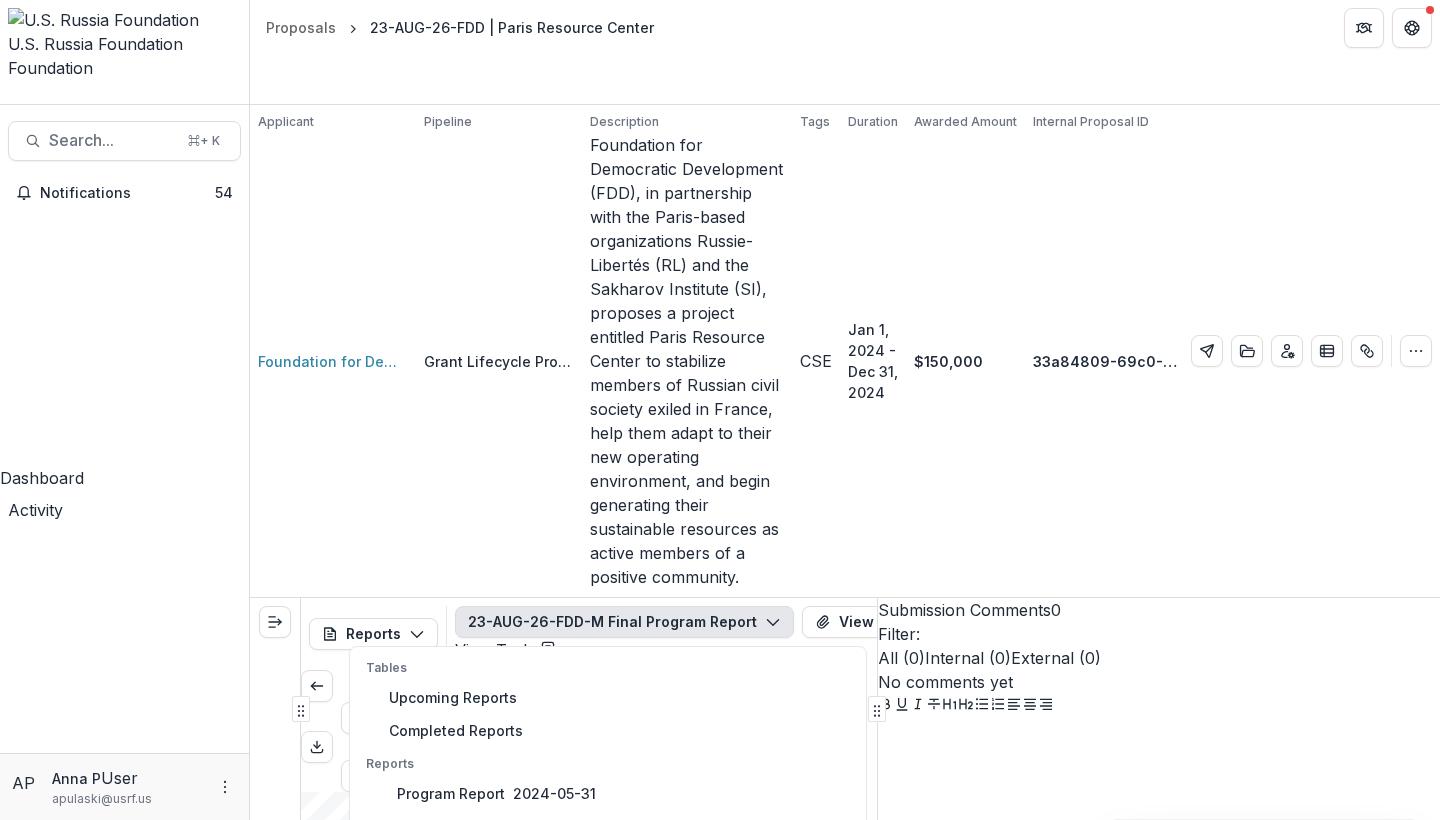click on "Legal consultations to activists this period:" at bounding box center [447, 1245] 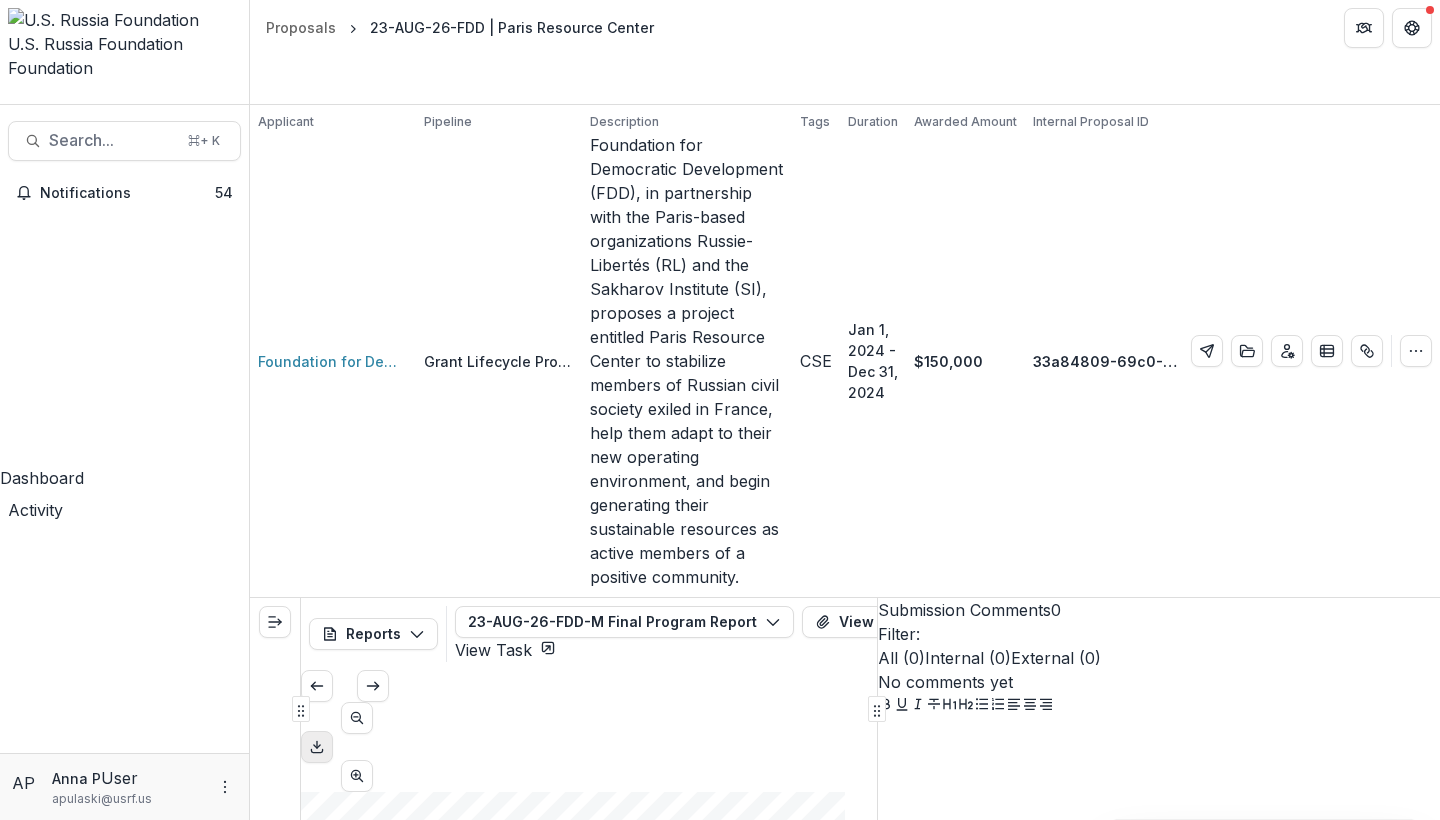click at bounding box center (317, 747) 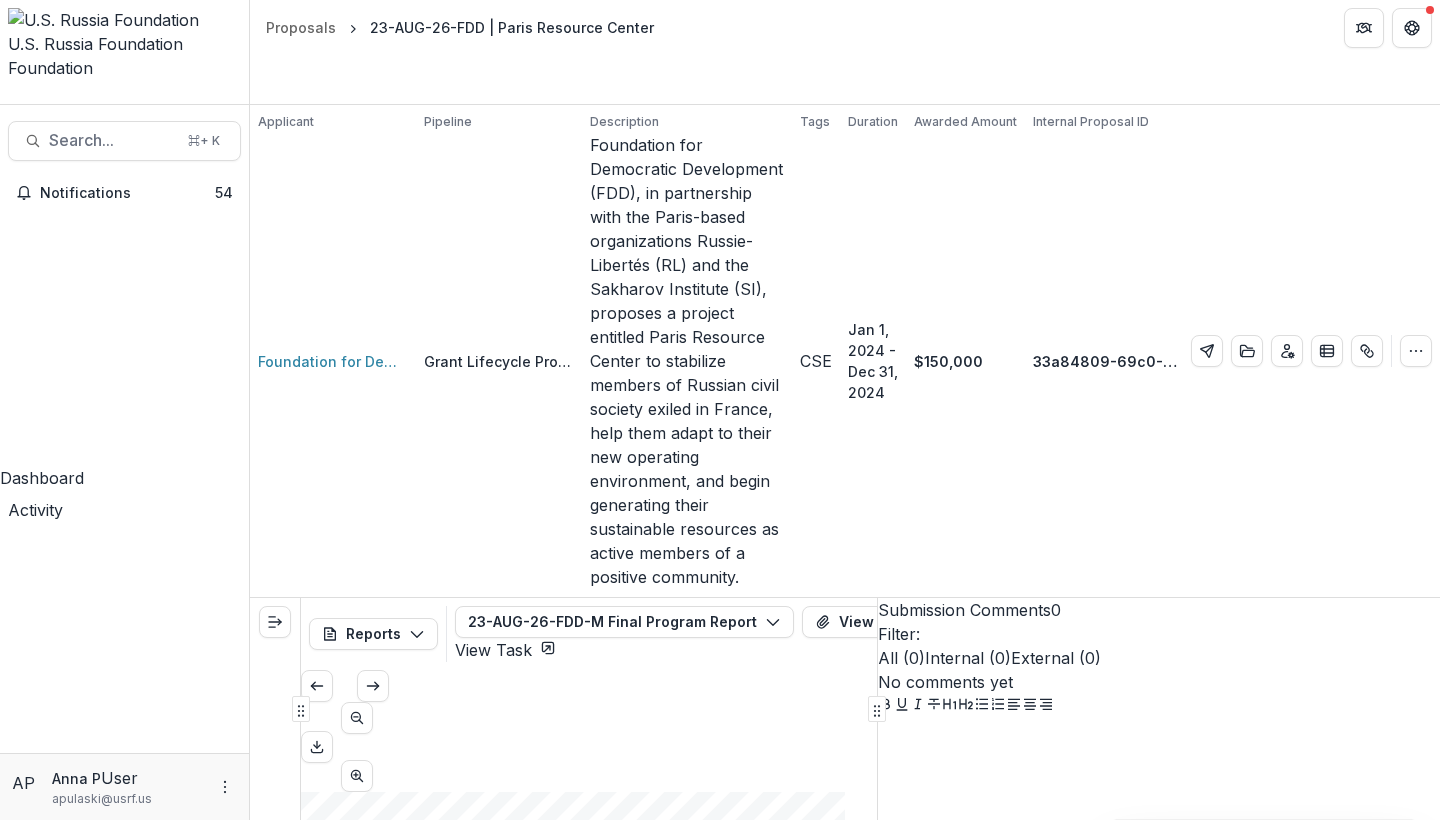 scroll, scrollTop: 780, scrollLeft: 0, axis: vertical 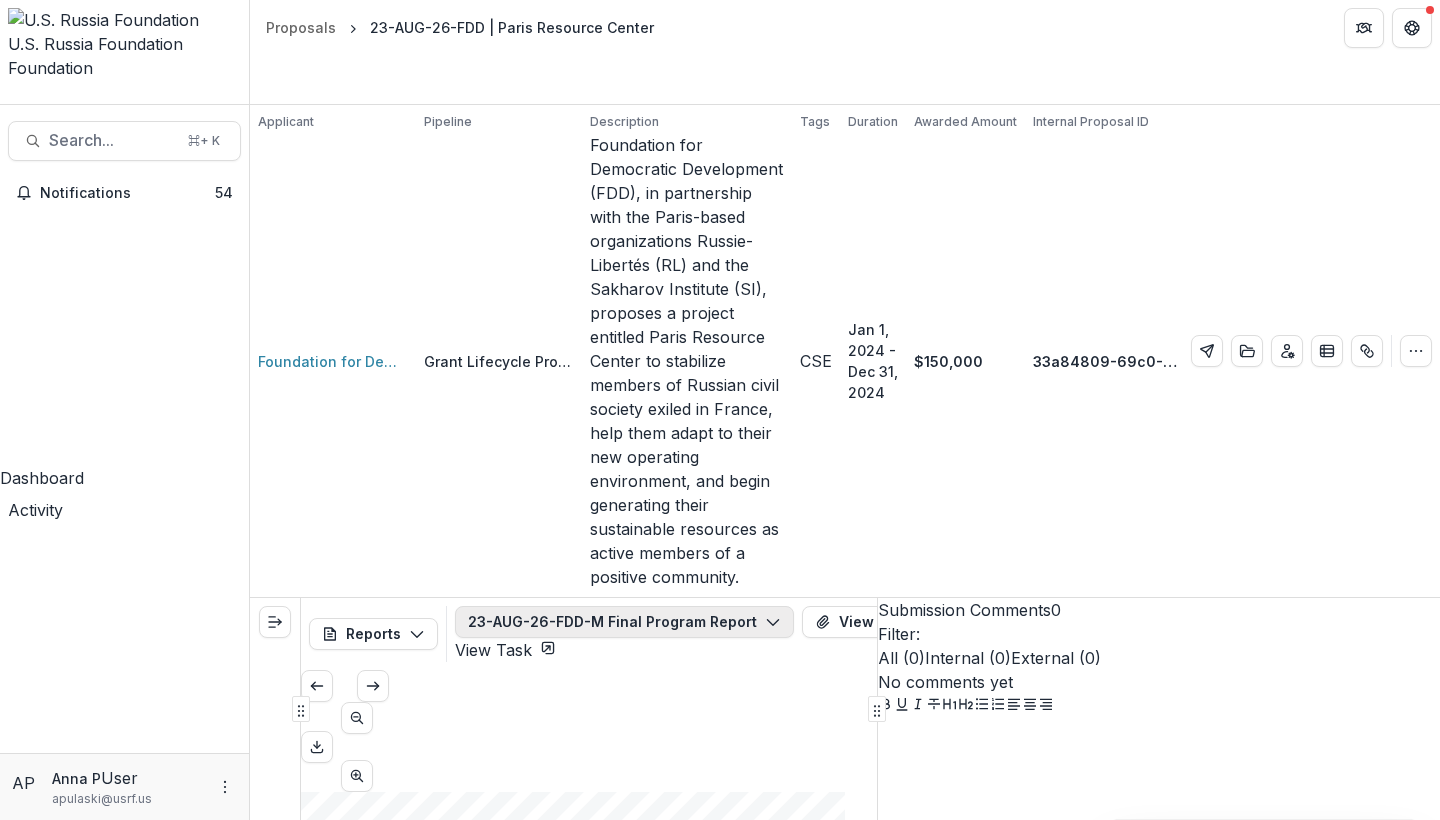 click on "23-AUG-26-FDD-M Final Program Report" at bounding box center (624, 622) 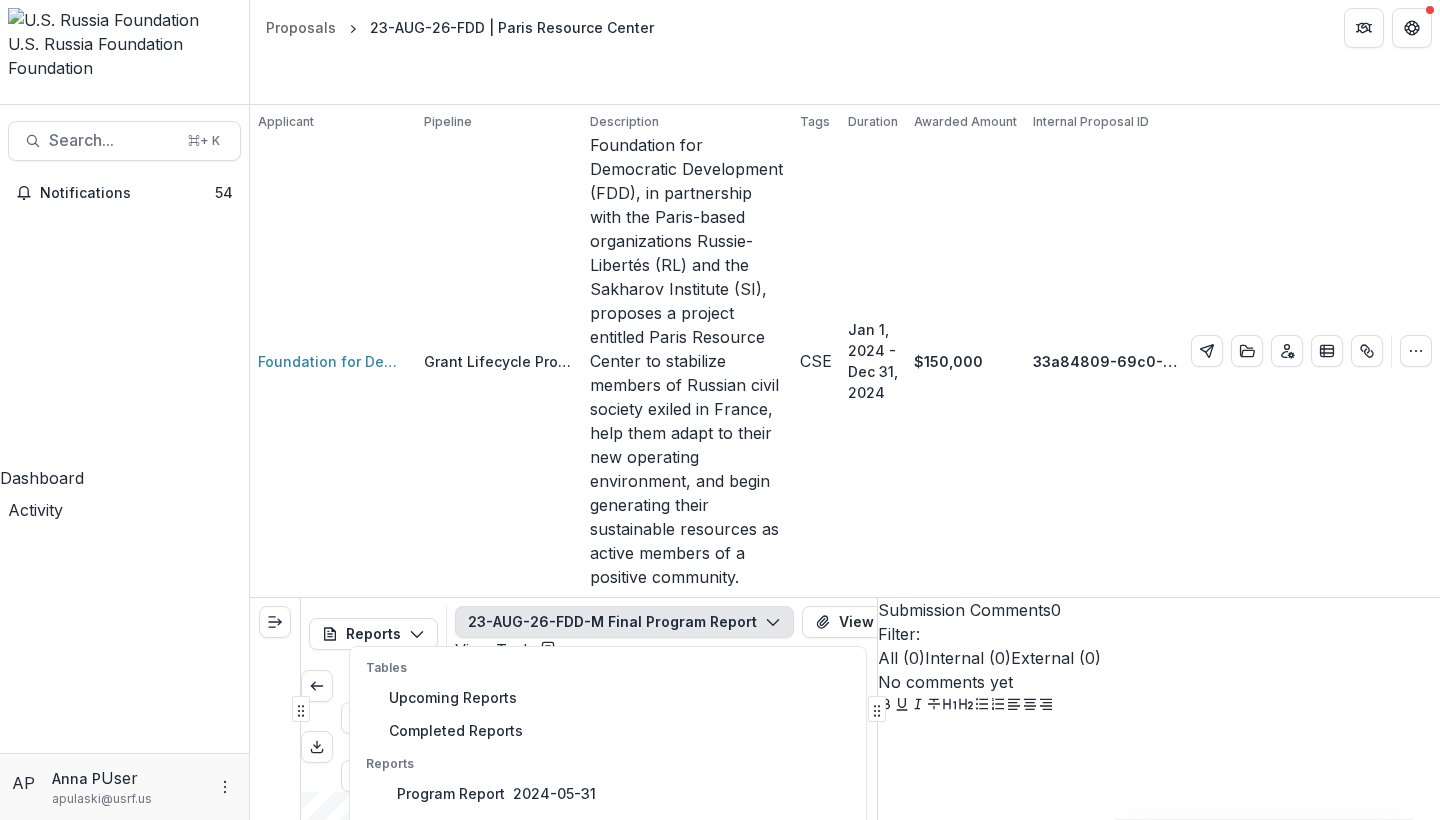 click on "[ID]-[ID]-[ID]-[ID]-[ID] Final Grant Assessment" at bounding box center [485, 1057] 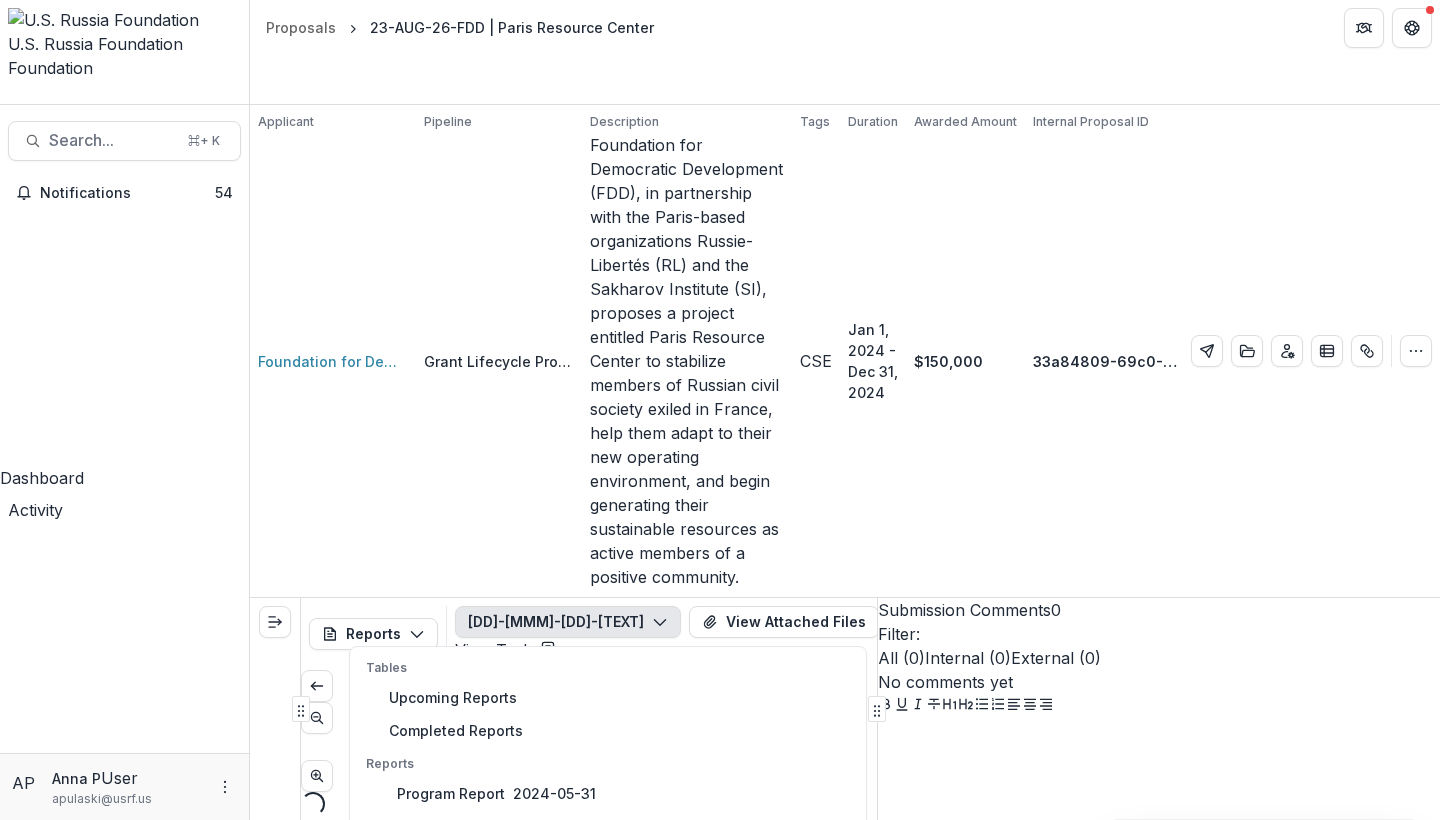 scroll, scrollTop: 0, scrollLeft: 0, axis: both 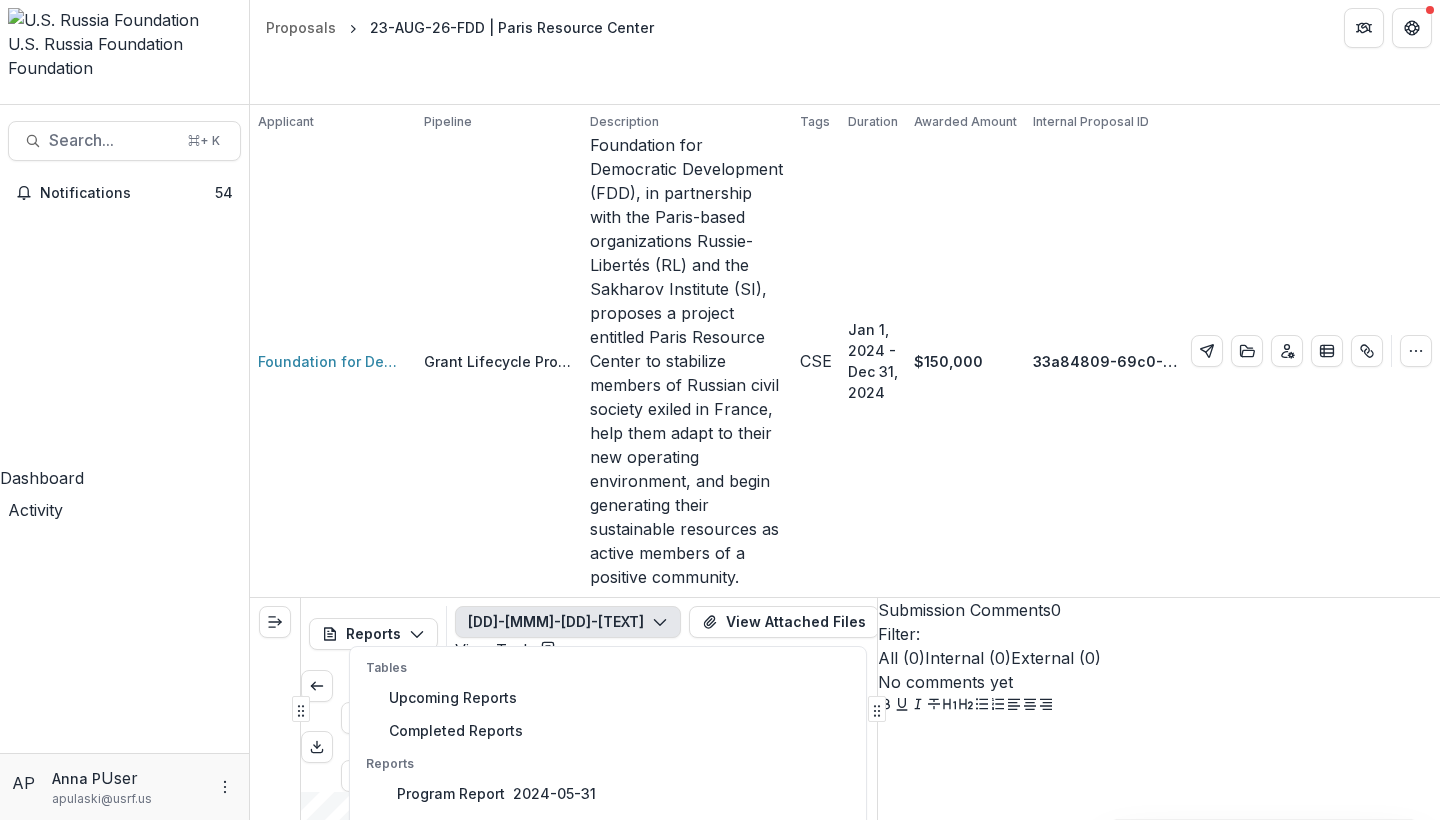 click on "Mission: To what extent did the project results contribute to USRF mission" at bounding box center (561, 1260) 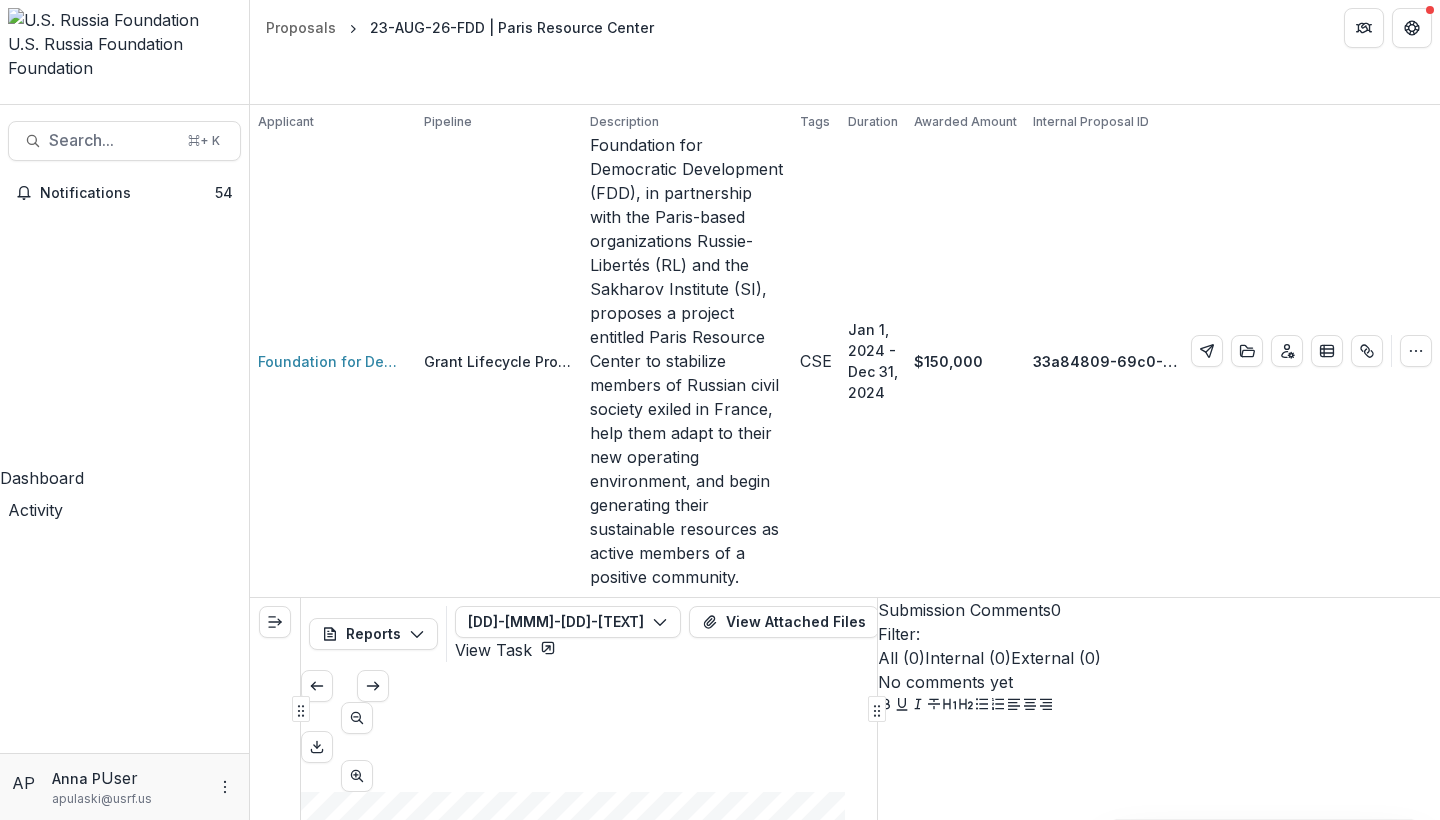 scroll, scrollTop: 0, scrollLeft: 0, axis: both 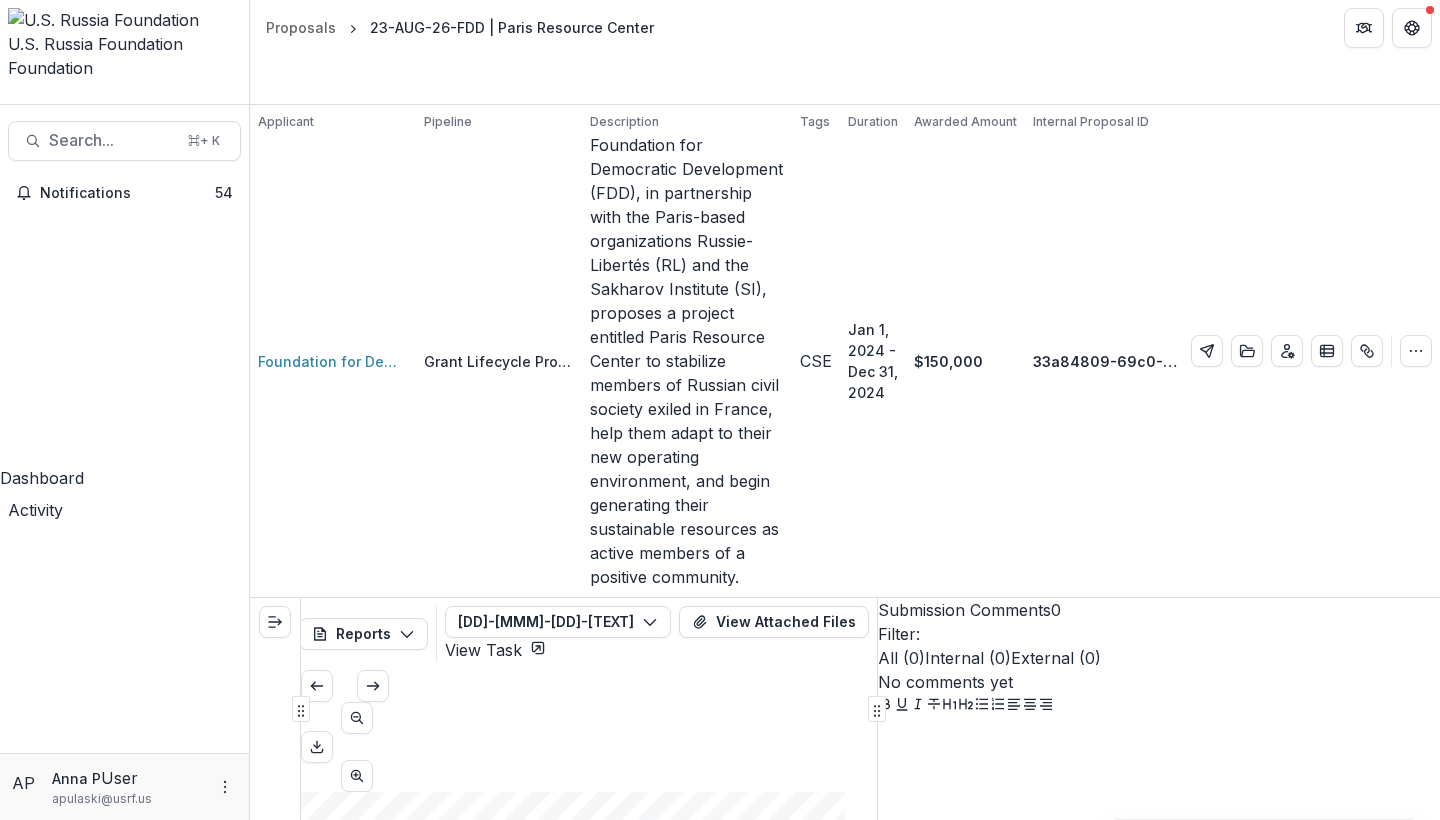 click on "View Task" at bounding box center [495, 650] 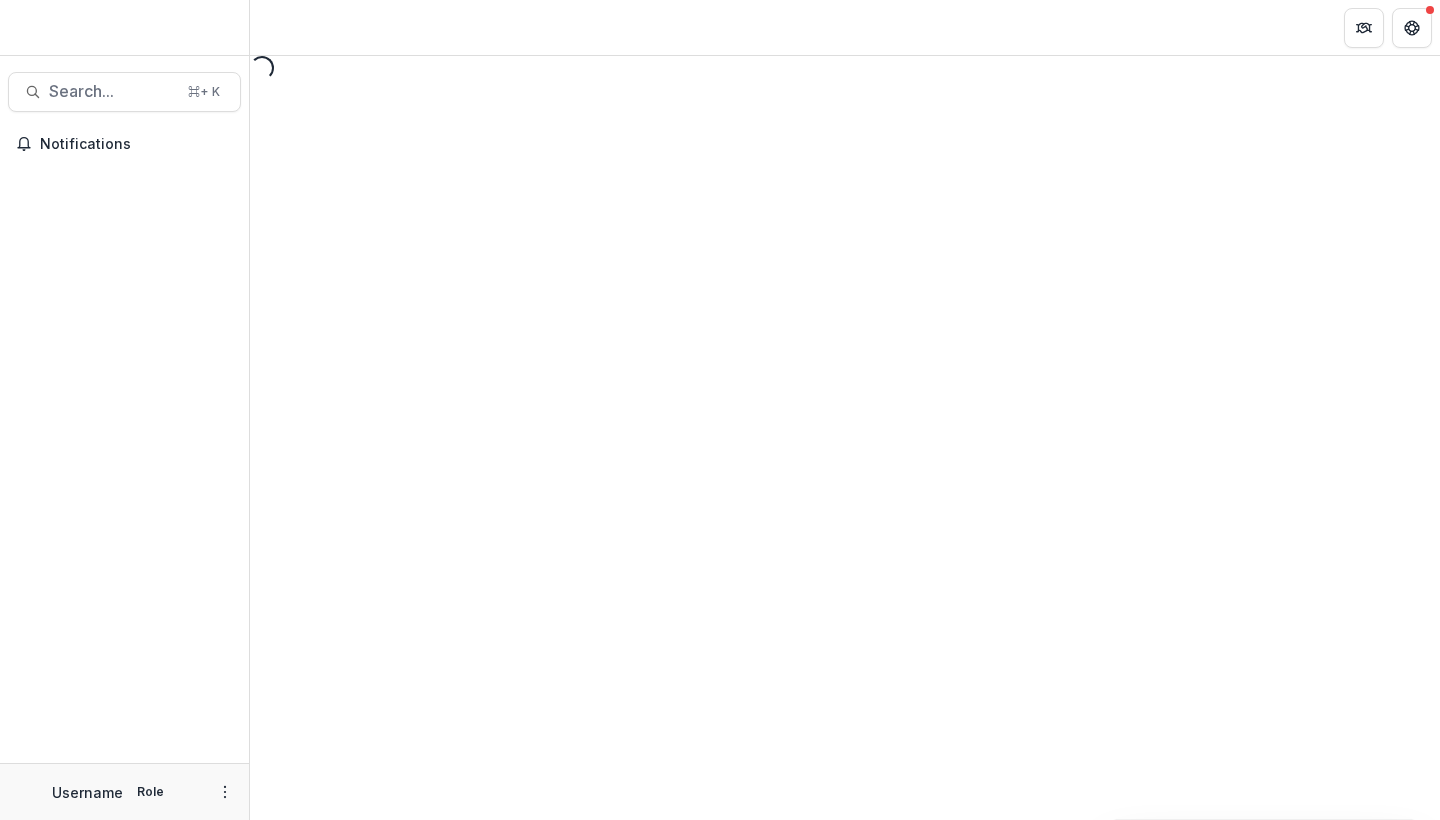 scroll, scrollTop: 0, scrollLeft: 0, axis: both 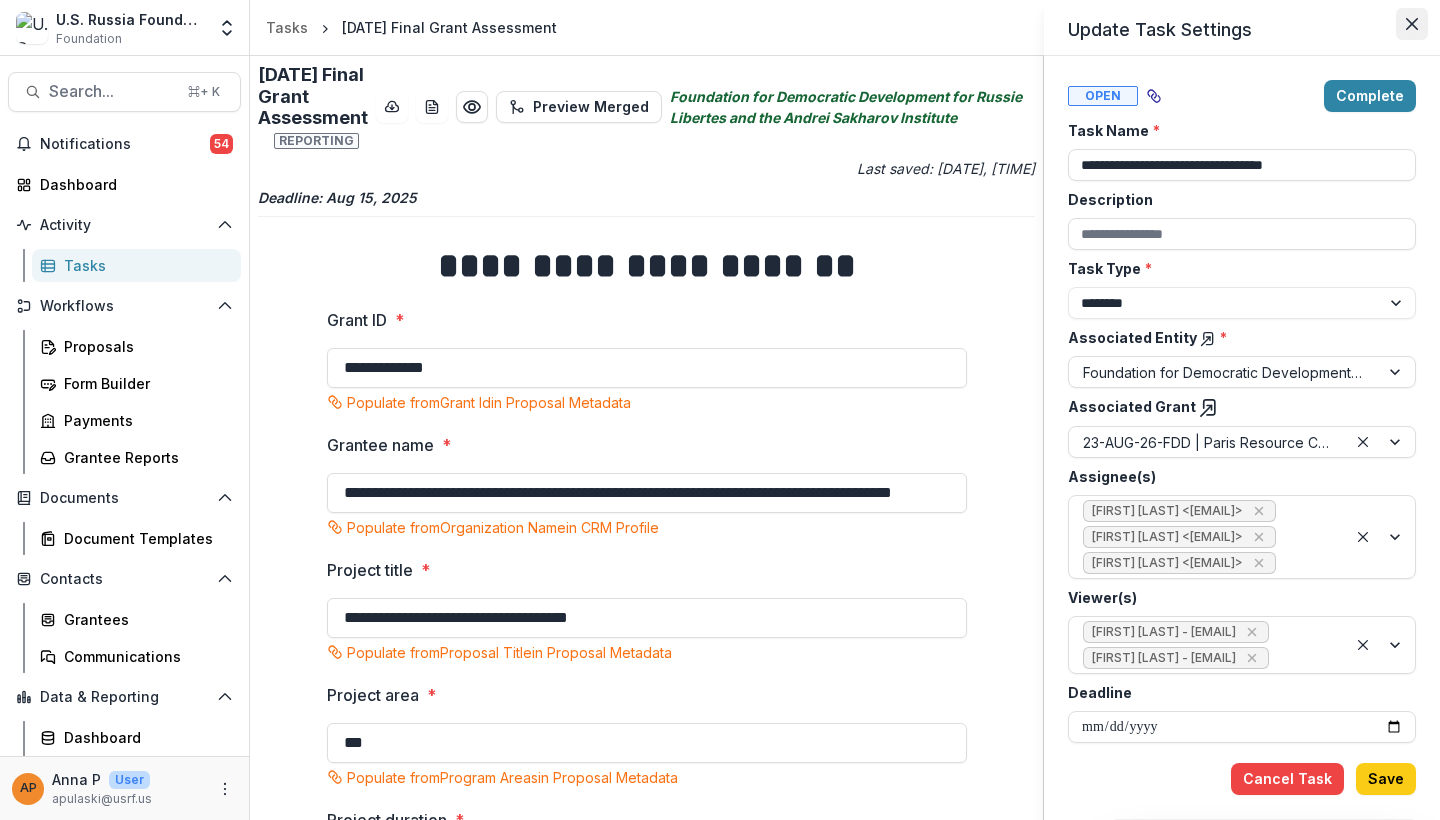 click at bounding box center [1412, 24] 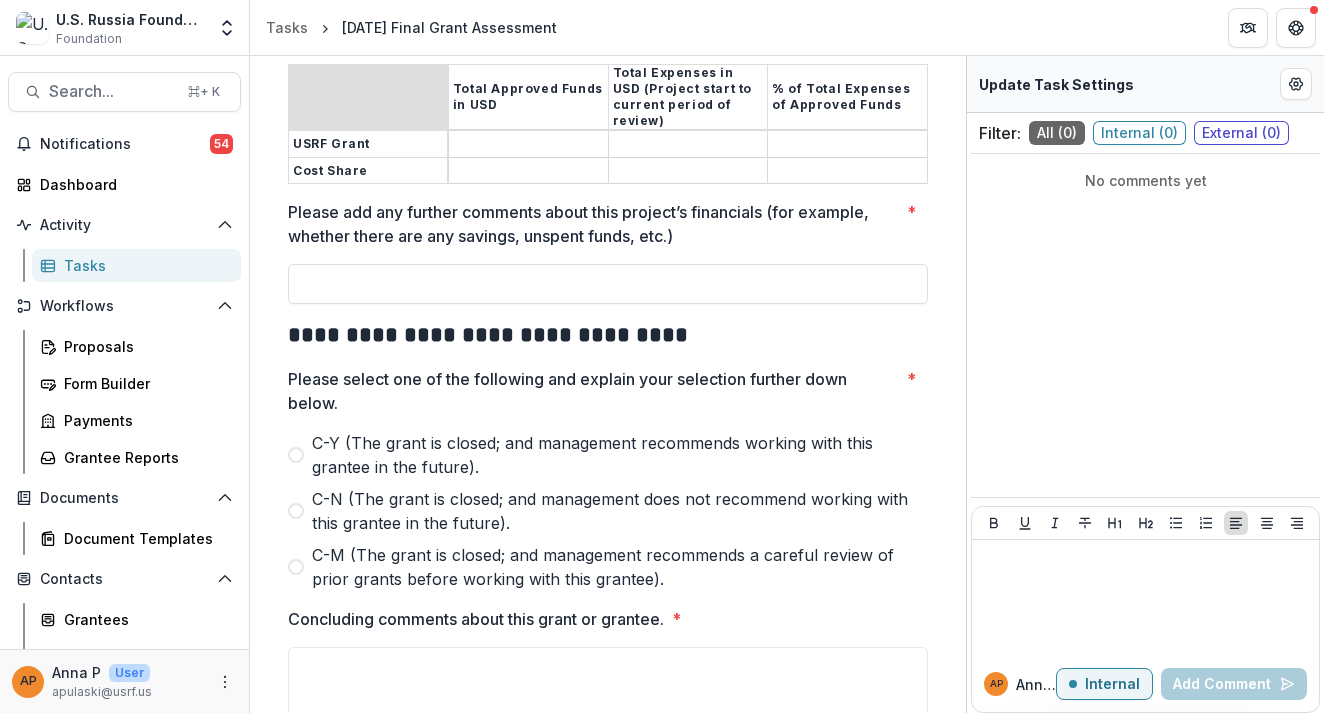 scroll, scrollTop: 2353, scrollLeft: 0, axis: vertical 